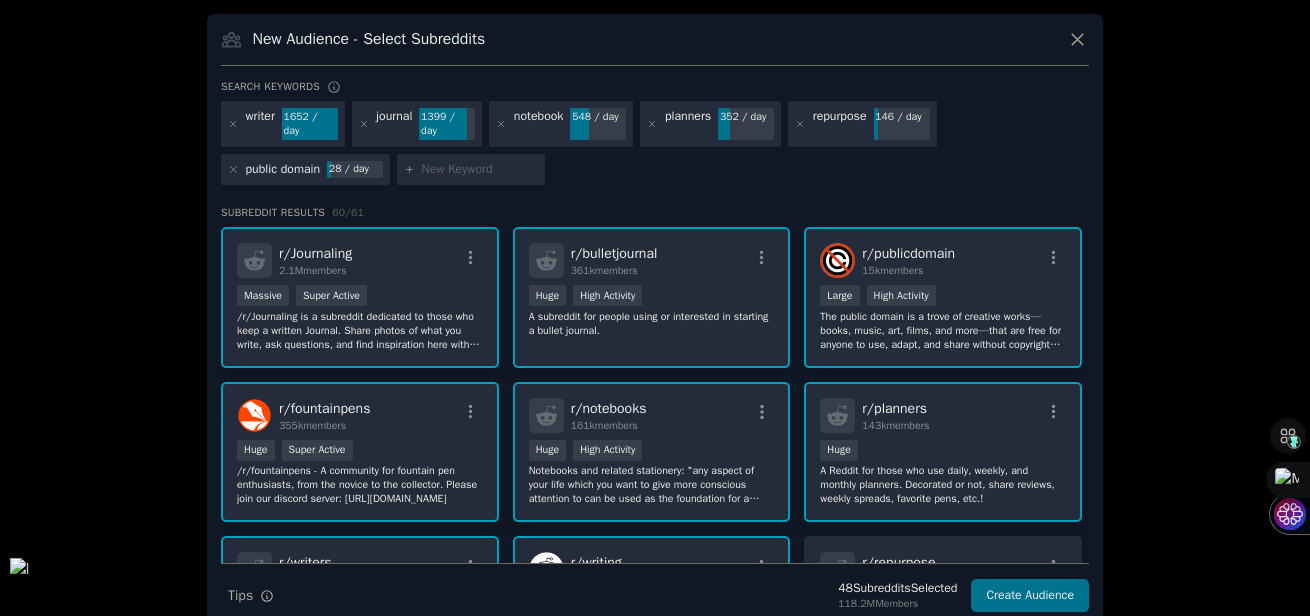 scroll, scrollTop: 0, scrollLeft: 0, axis: both 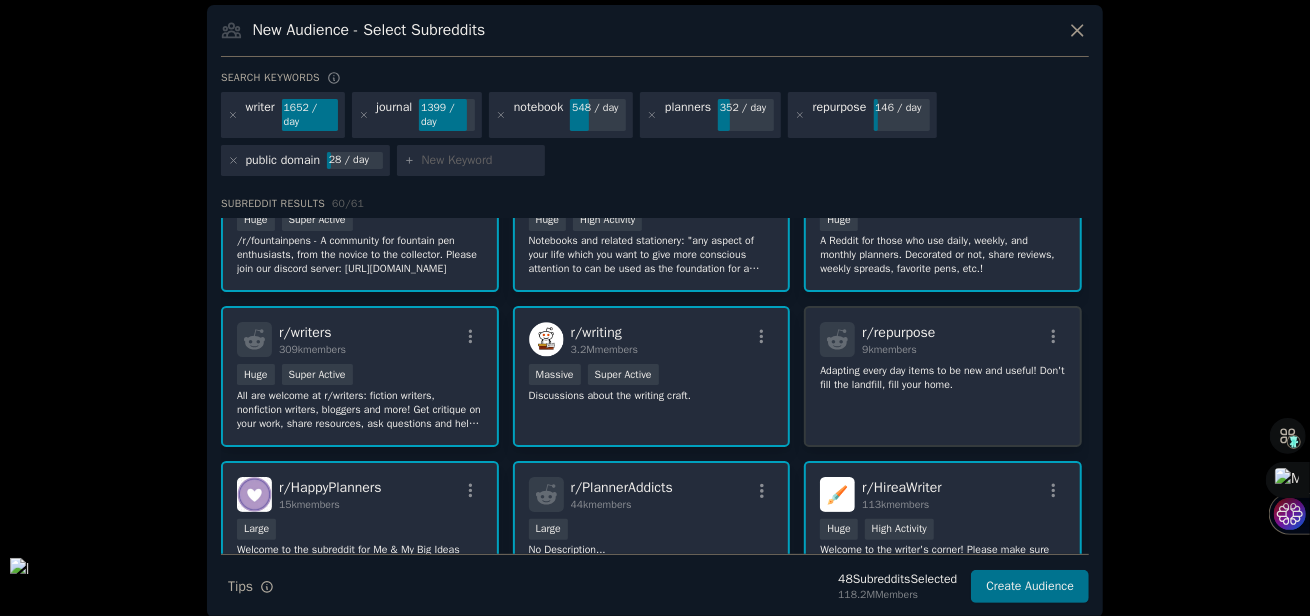 click on "r/ repurpose 9k  members" at bounding box center (943, 339) 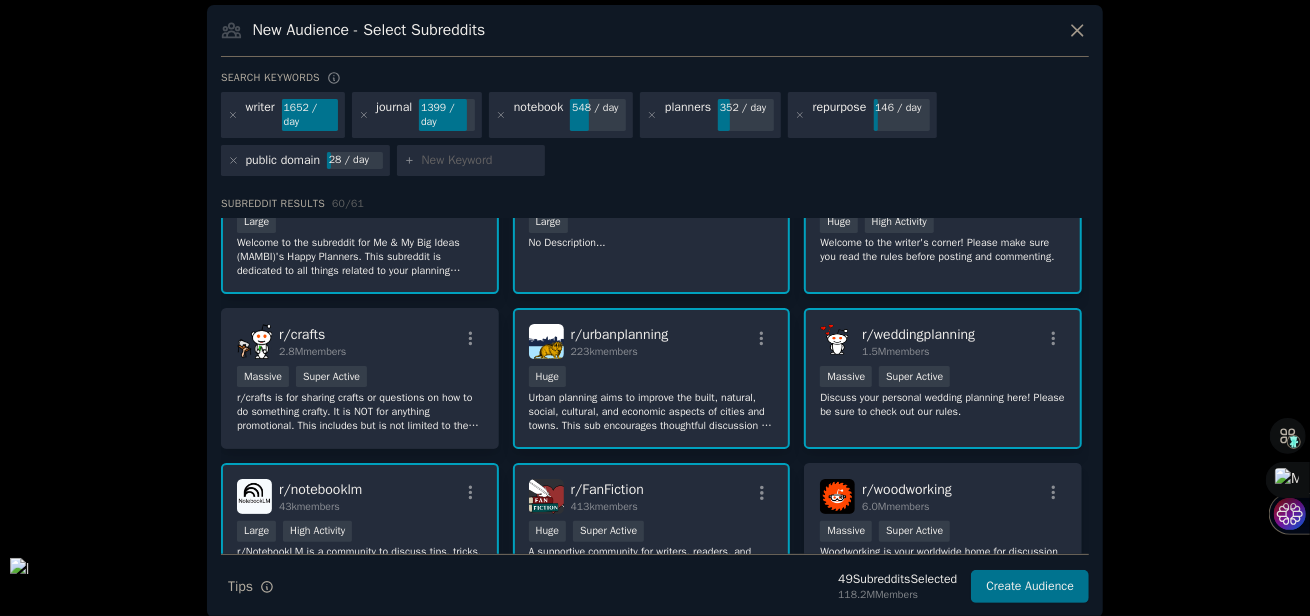 scroll, scrollTop: 568, scrollLeft: 0, axis: vertical 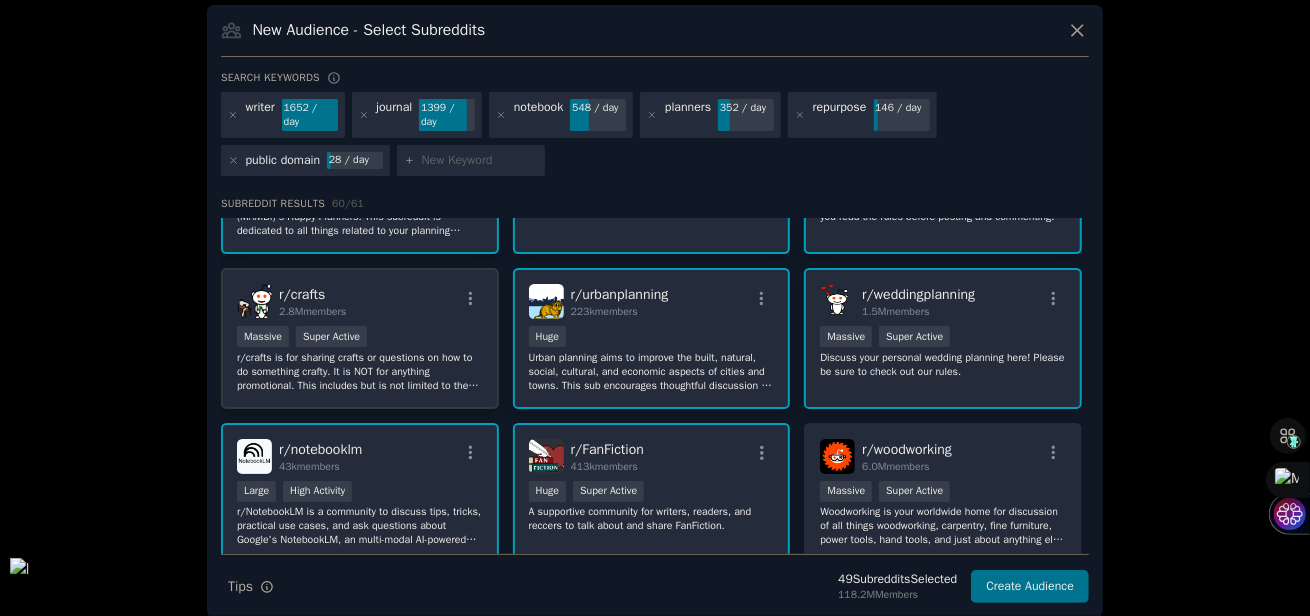 click on "r/ crafts 2.8M  members" at bounding box center (360, 301) 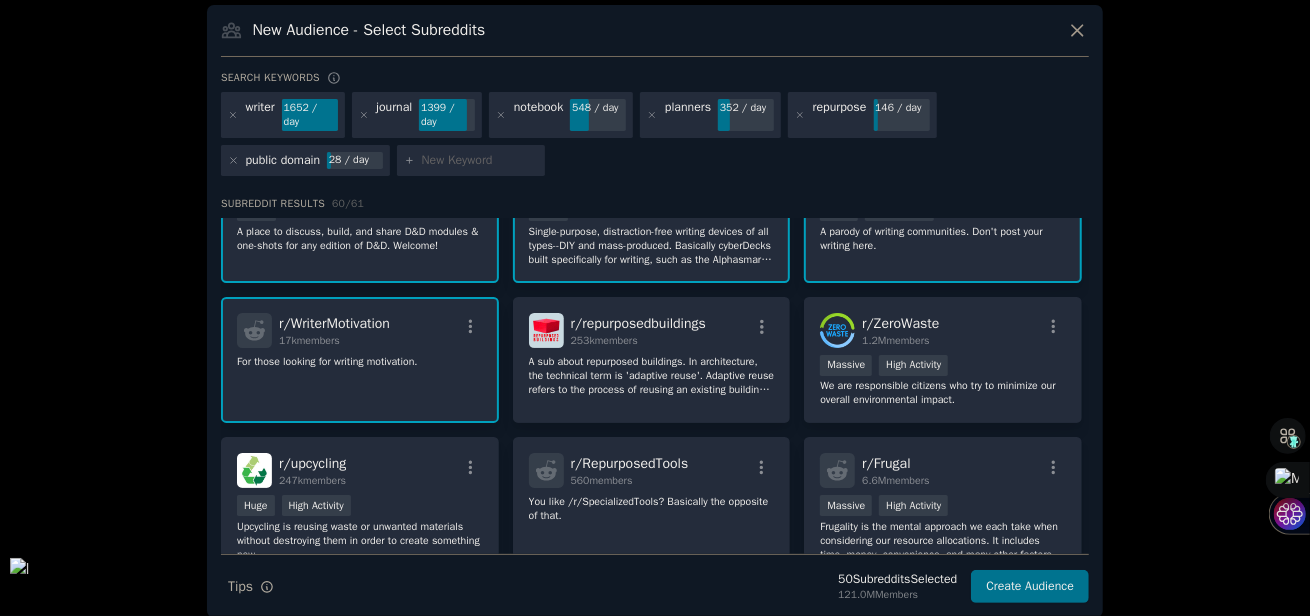 scroll, scrollTop: 2370, scrollLeft: 0, axis: vertical 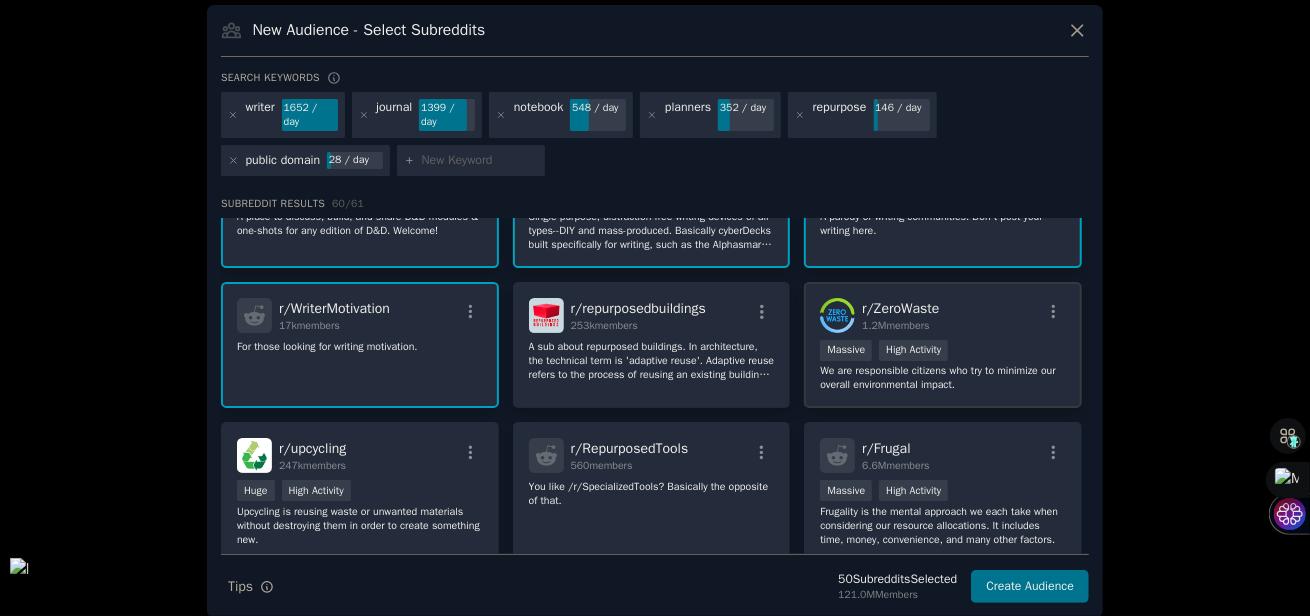 click on "r/ ZeroWaste 1.2M  members" at bounding box center [943, 315] 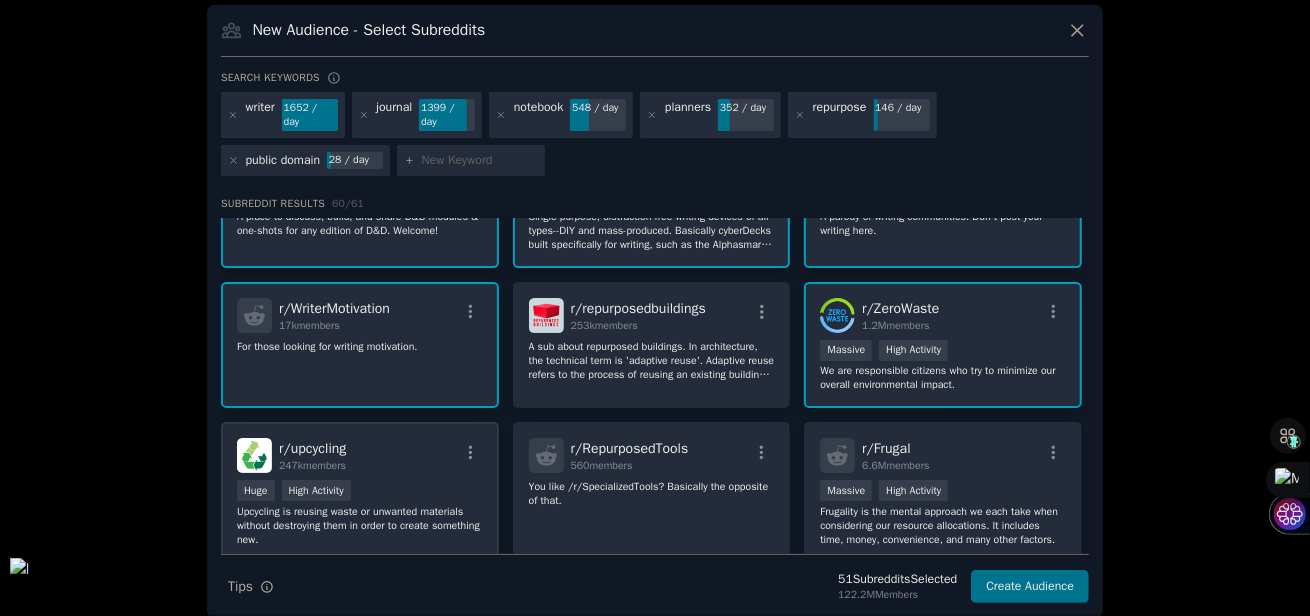 click on "247k  members" at bounding box center (312, 465) 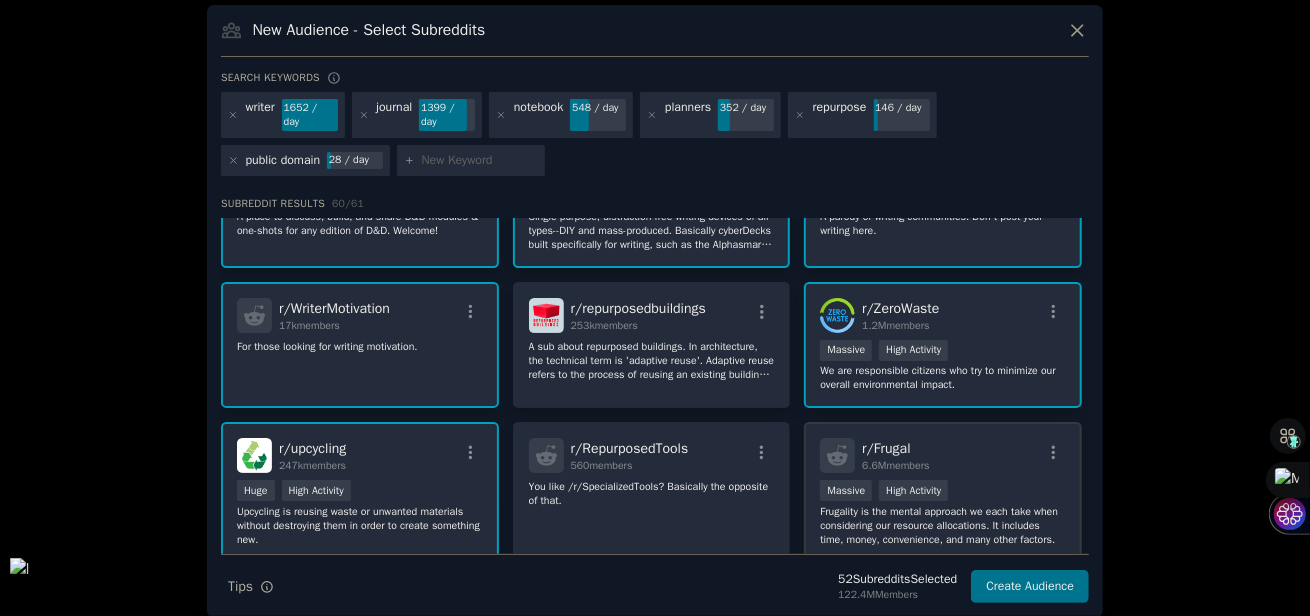 click on "r/ Frugal 6.6M  members" at bounding box center (943, 455) 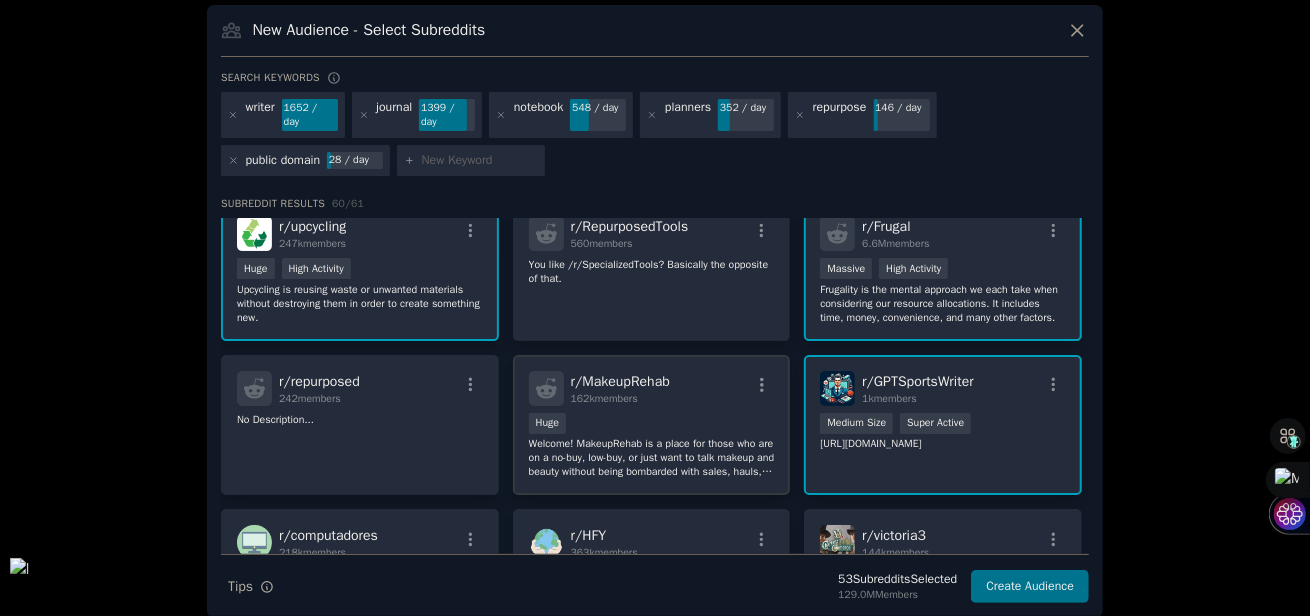 scroll, scrollTop: 2732, scrollLeft: 0, axis: vertical 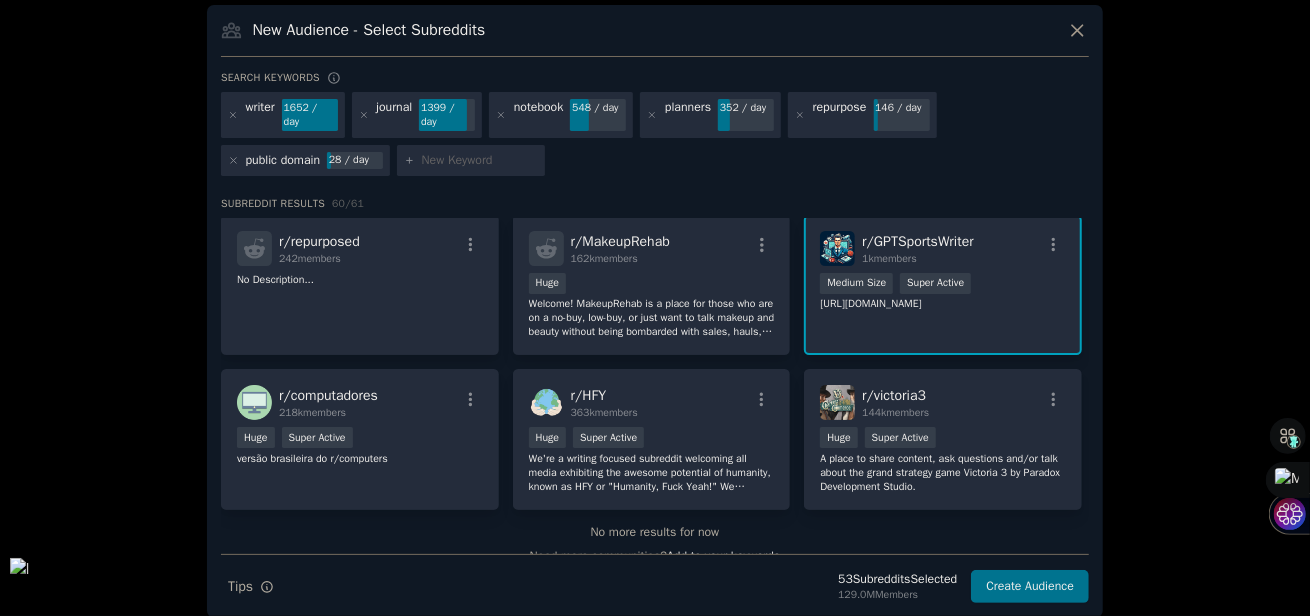 click at bounding box center [480, 161] 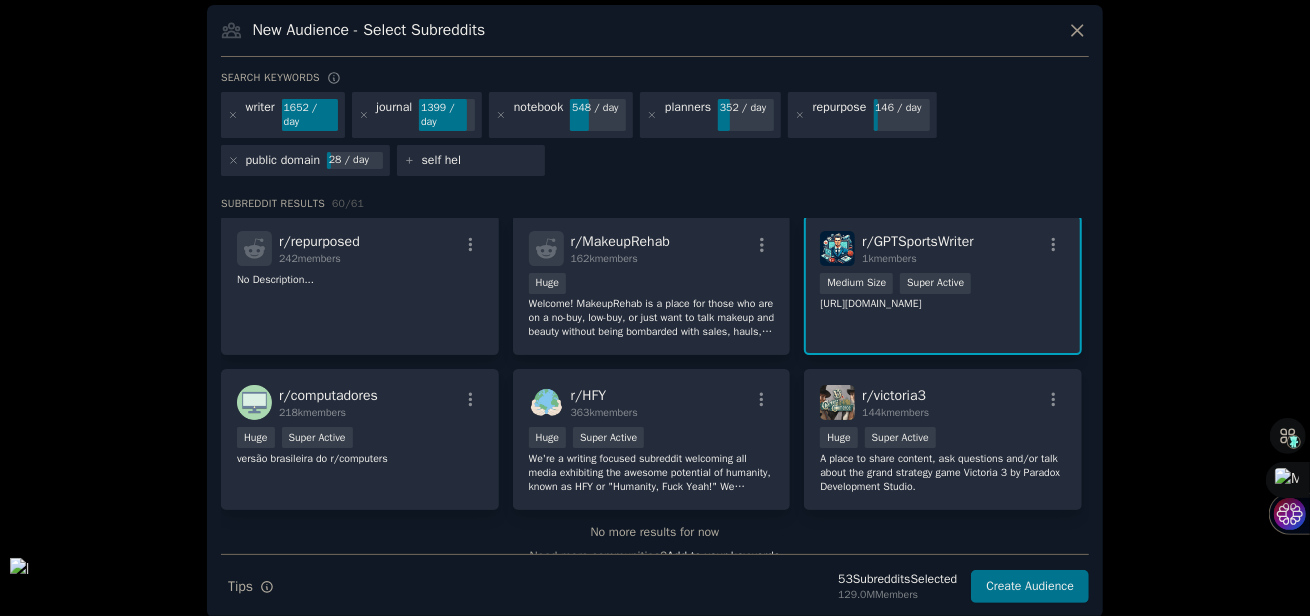 type on "self help" 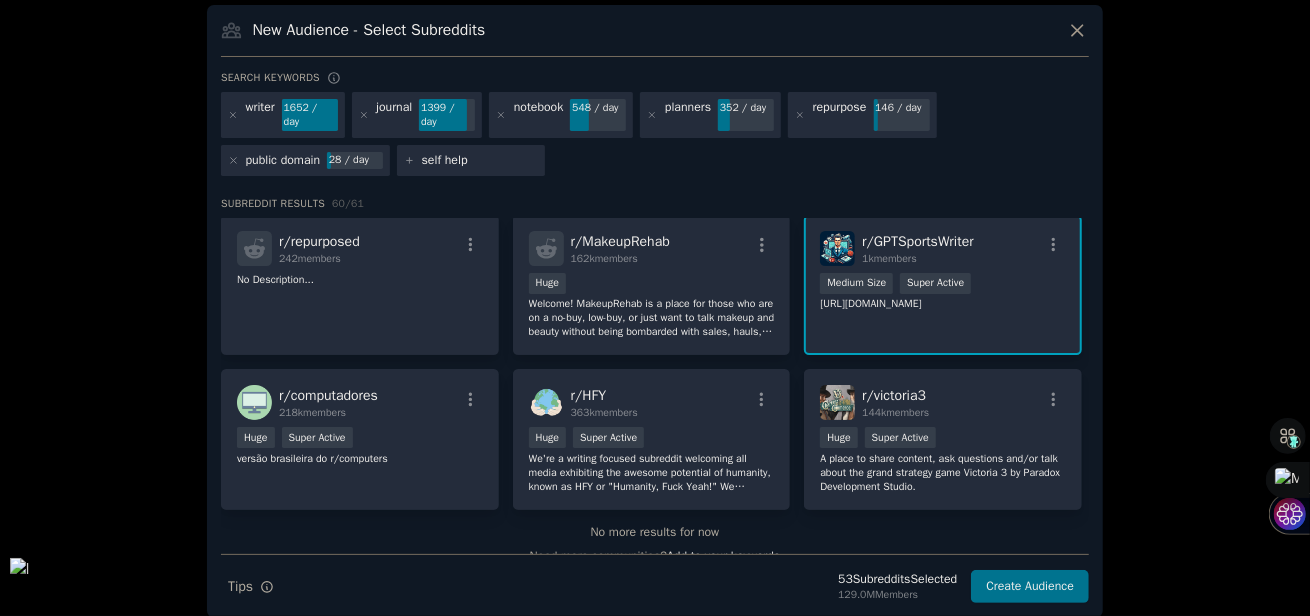 type 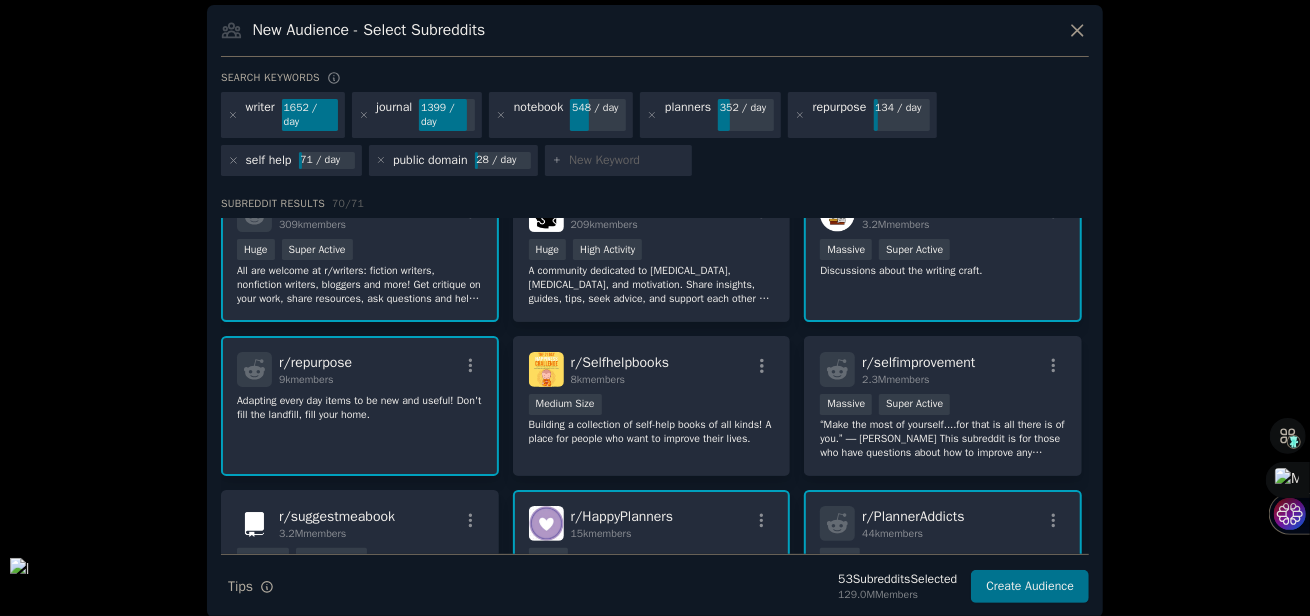 scroll, scrollTop: 124, scrollLeft: 0, axis: vertical 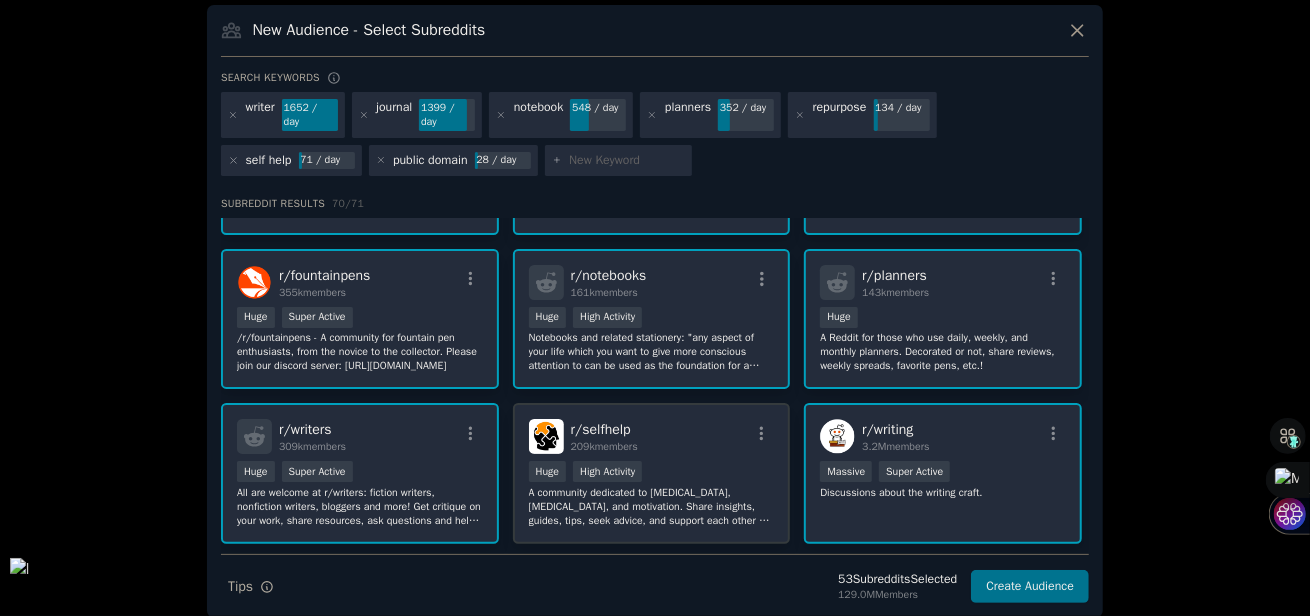 click on "r/ selfhelp 209k  members" at bounding box center (652, 436) 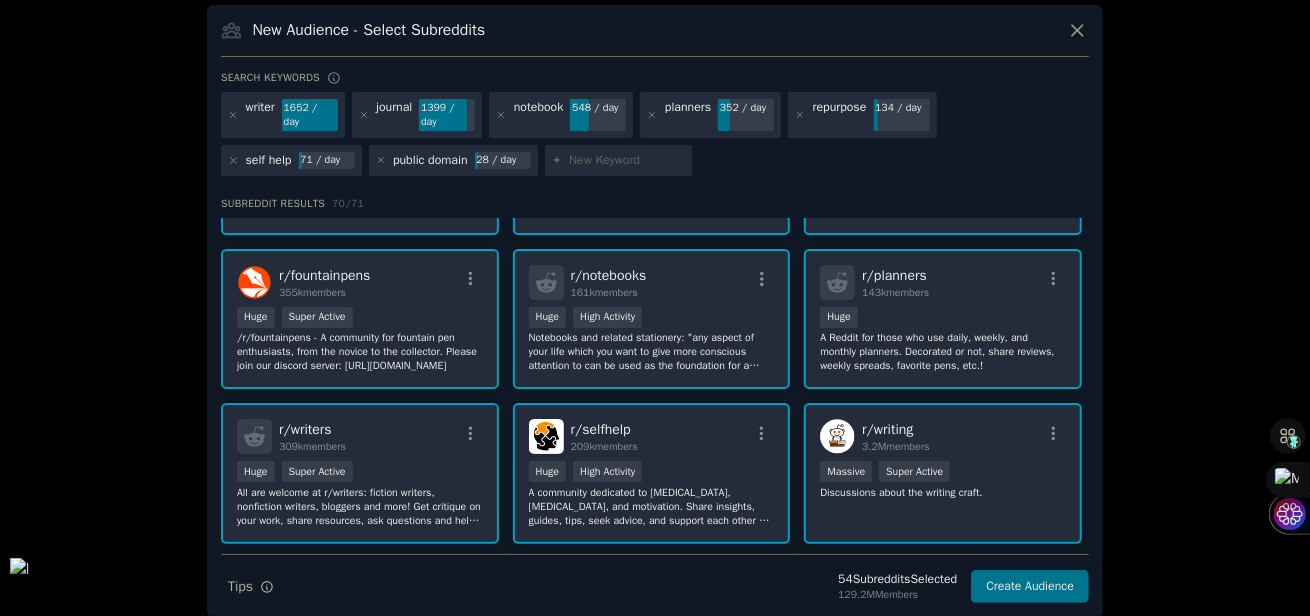 scroll, scrollTop: 346, scrollLeft: 0, axis: vertical 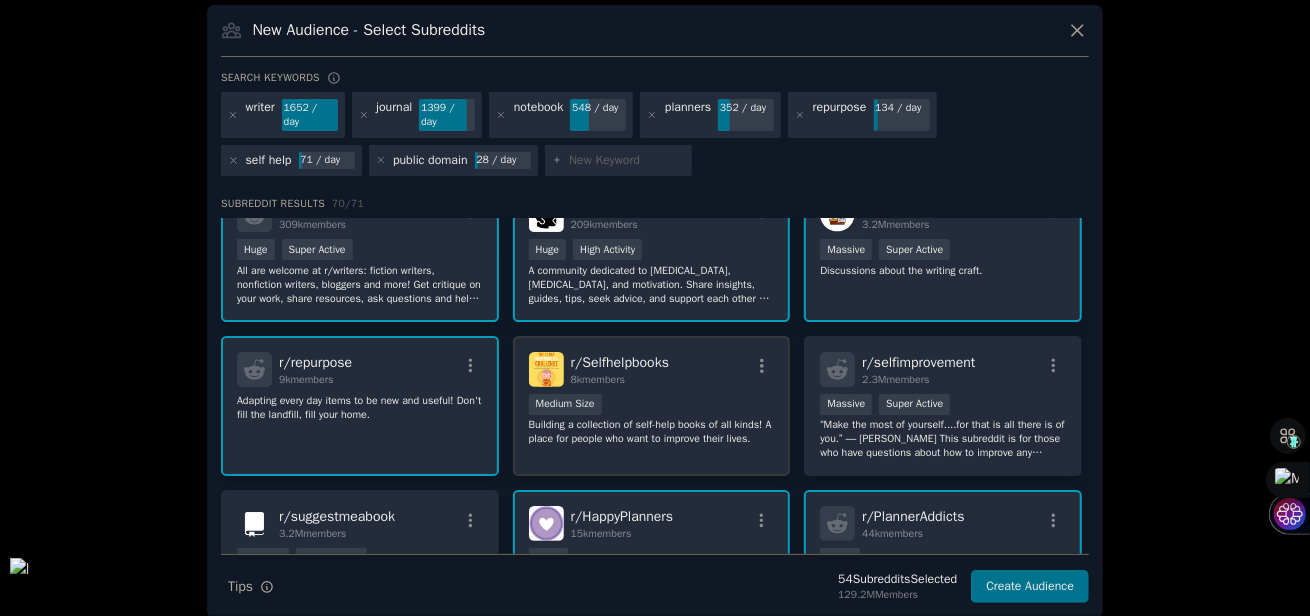 click on "r/ Selfhelpbooks 8k  members Medium Size Building a collection of self-help books of all kinds! A place for people who want to improve their lives." at bounding box center (652, 406) 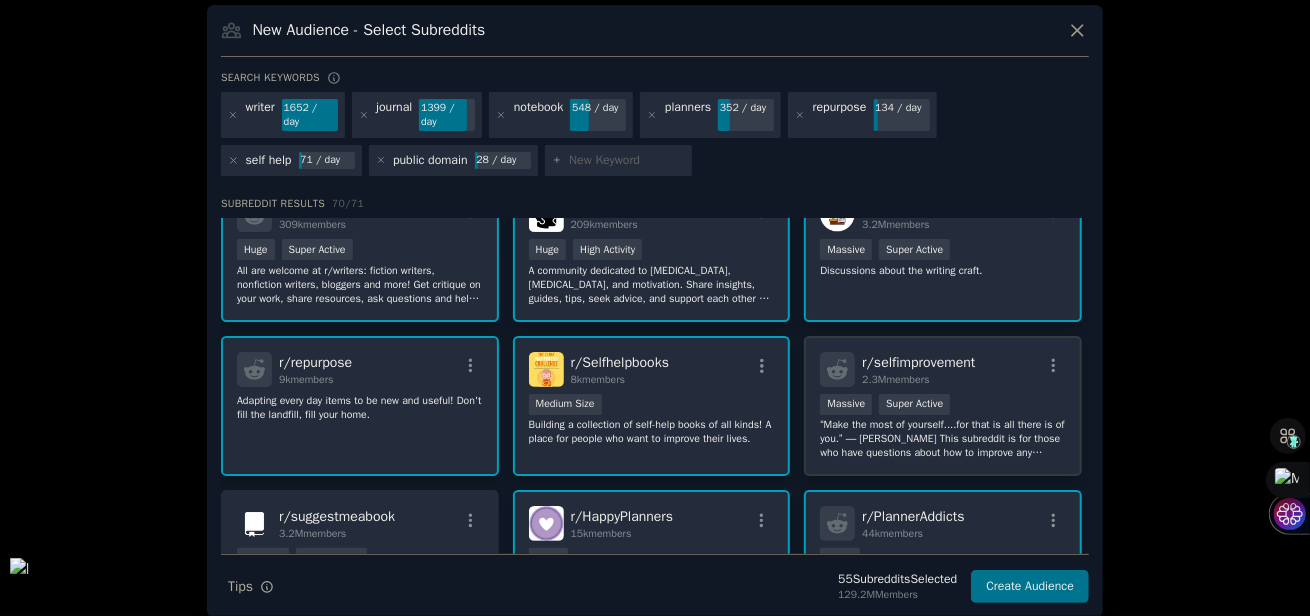 click on ">= 95th percentile for submissions / day Massive Super Active" at bounding box center [943, 406] 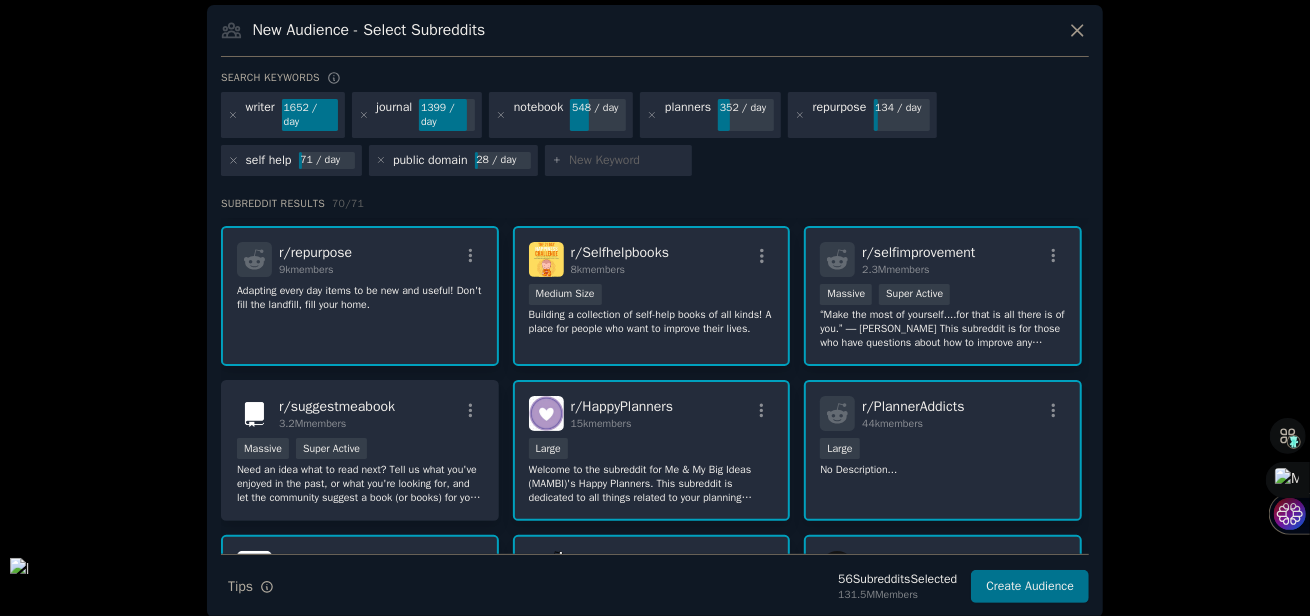 scroll, scrollTop: 568, scrollLeft: 0, axis: vertical 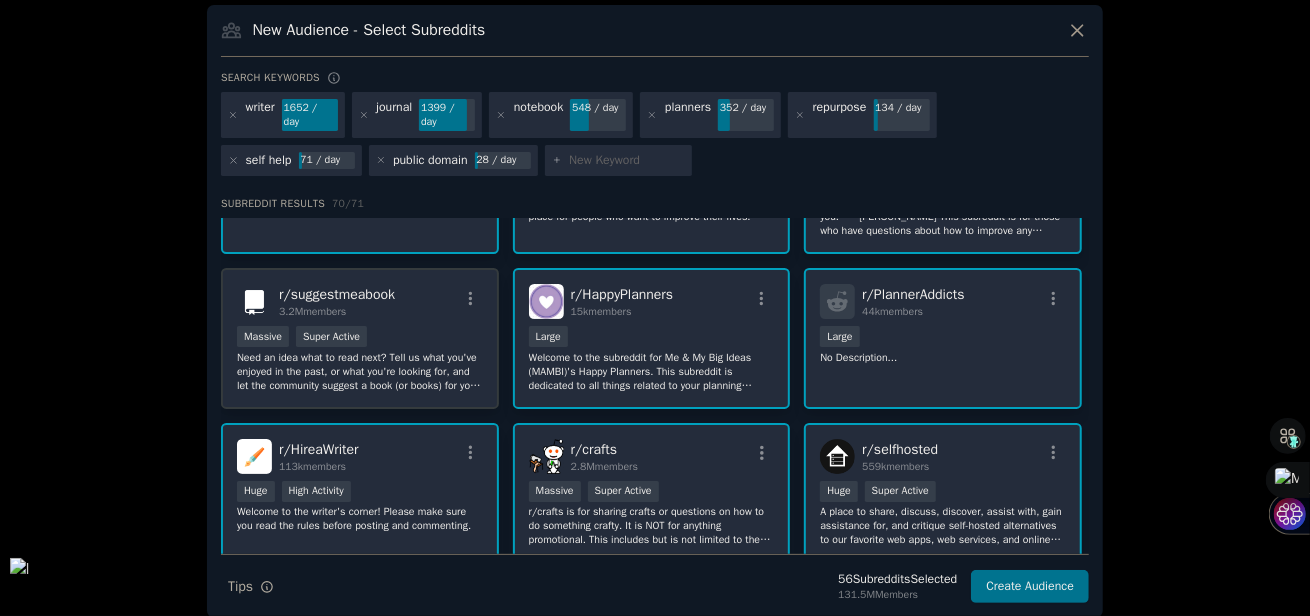 click on "r/ suggestmeabook 3.2M  members Massive Super Active Need an idea what to read next? Tell us what you've enjoyed in the past, or what you're looking for, and let the community suggest a book (or books) for you to read!" at bounding box center (360, 338) 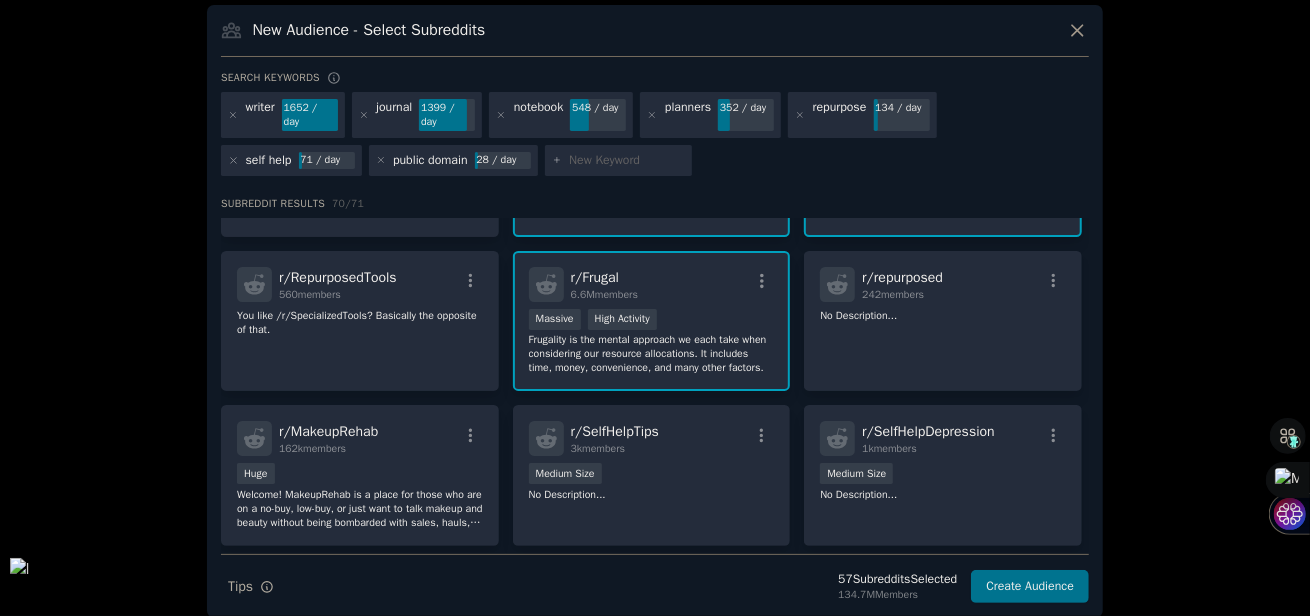 scroll, scrollTop: 2979, scrollLeft: 0, axis: vertical 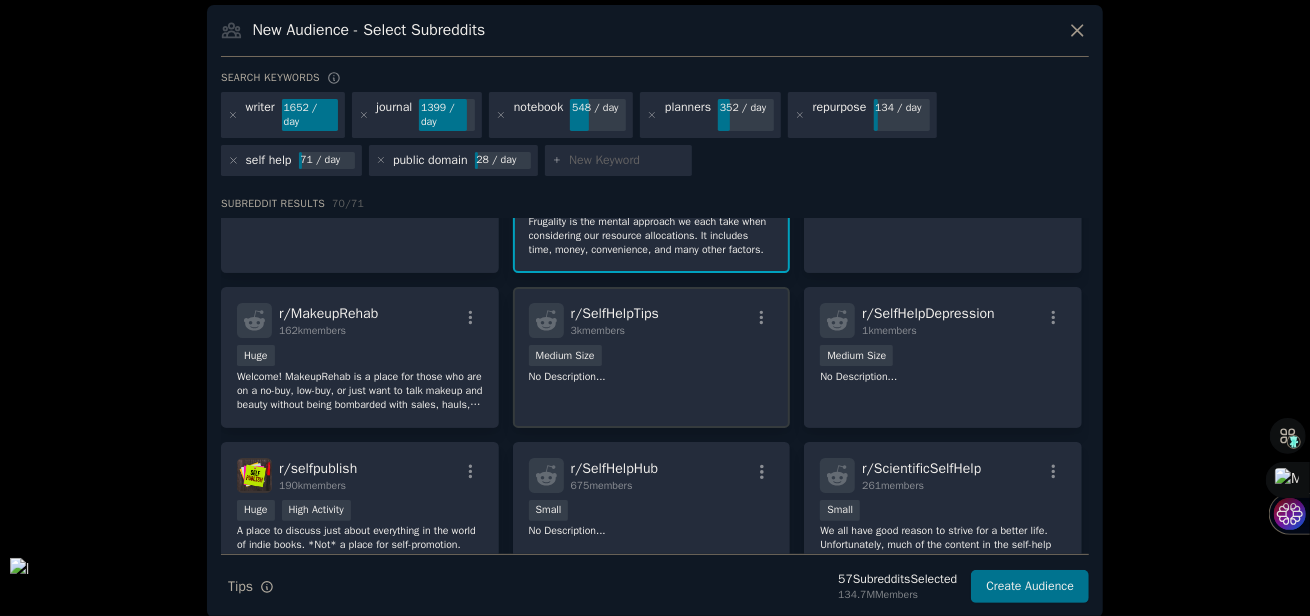 click on "r/ SelfHelpTips 3k  members Medium Size No Description..." at bounding box center [652, 357] 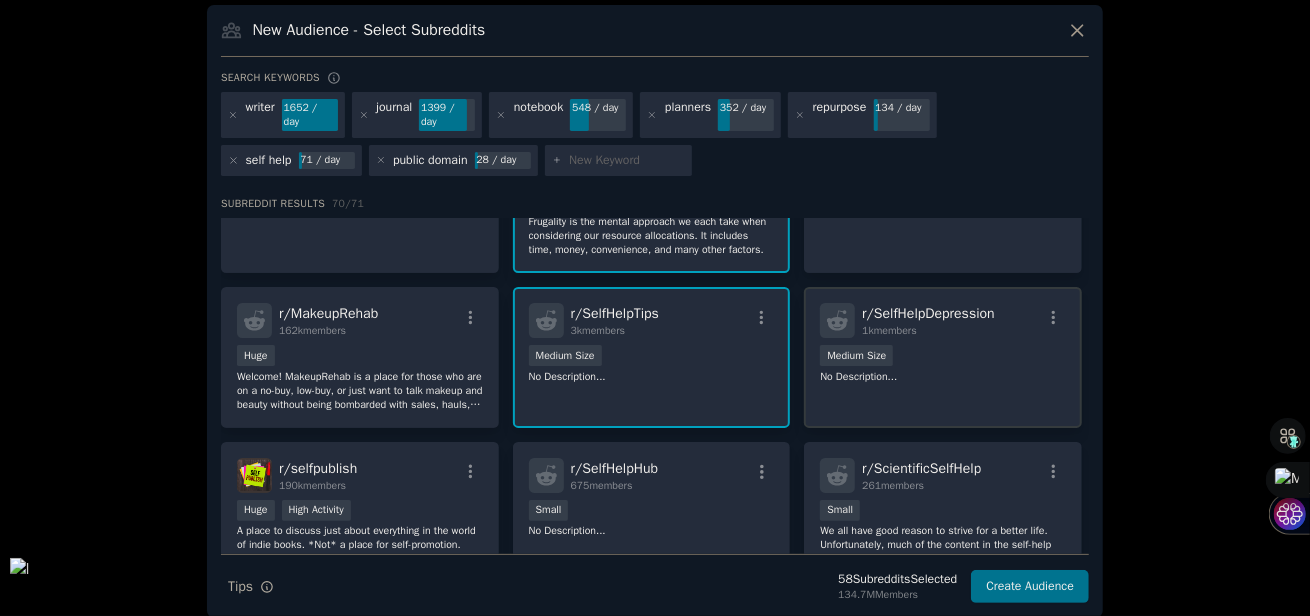 click on "Medium Size" at bounding box center (943, 357) 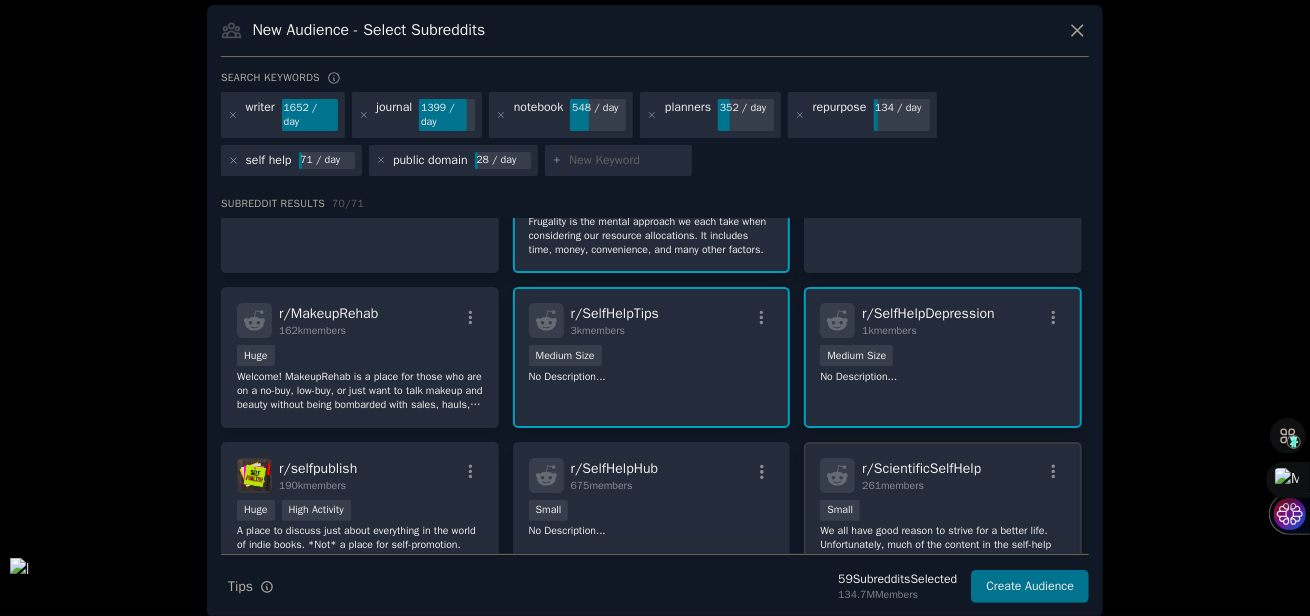click on "261  members" at bounding box center (921, 486) 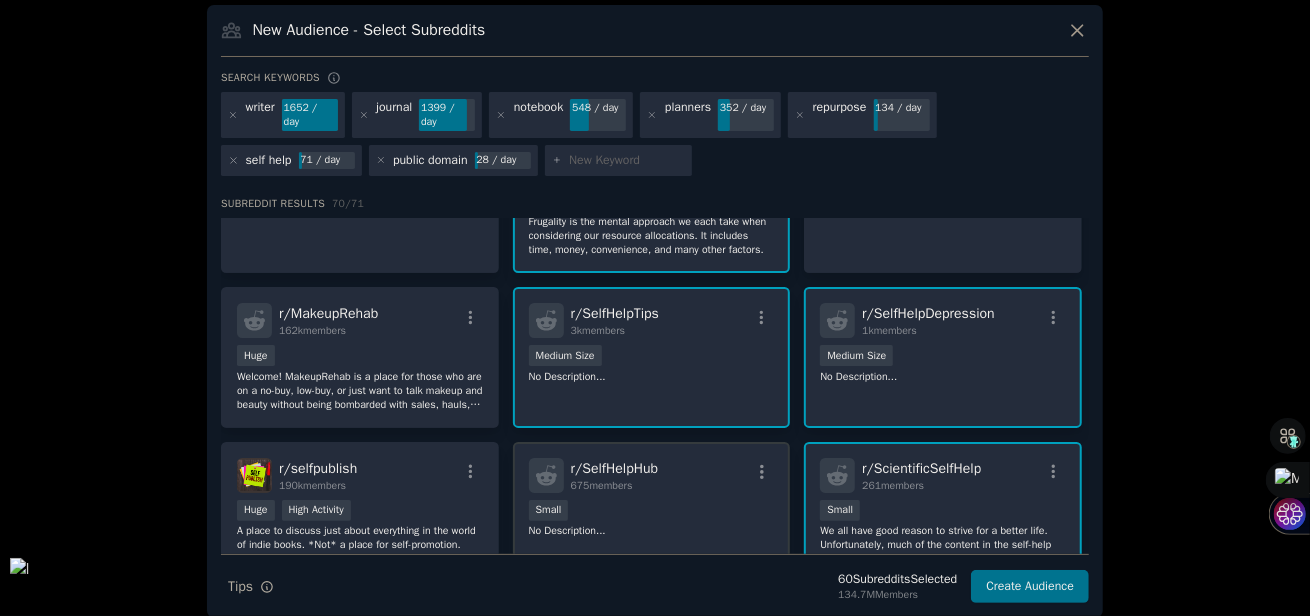 click on "r/ SelfHelpHub 675  members" at bounding box center (652, 475) 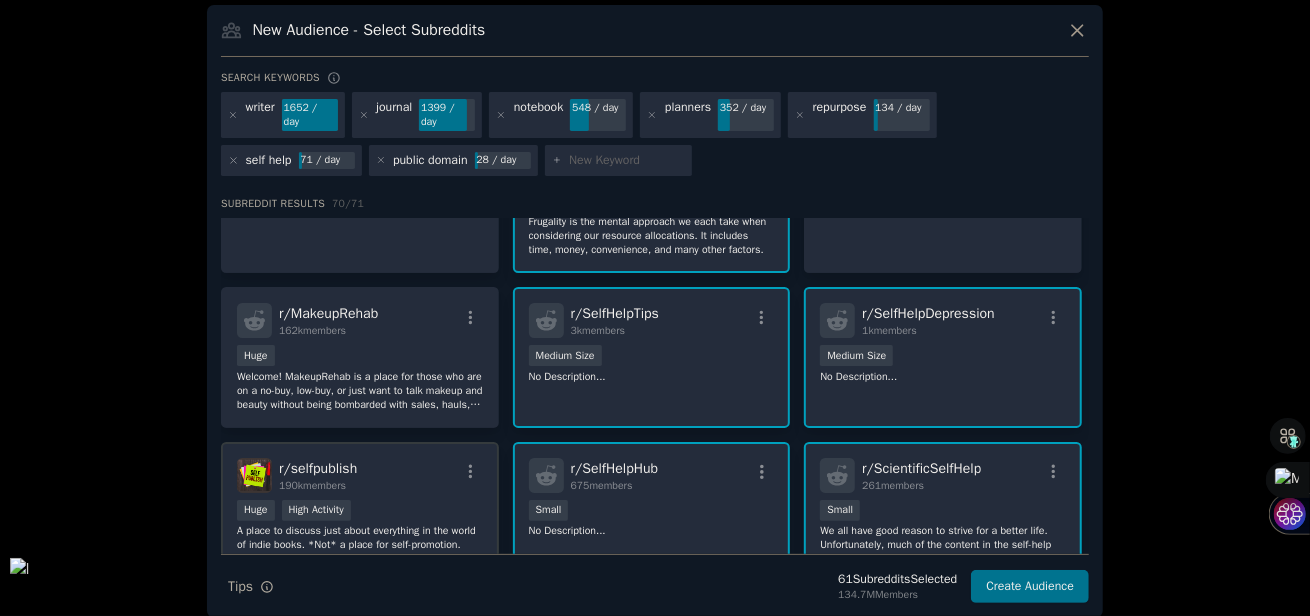 click on "r/ selfpublish 190k  members" at bounding box center (360, 475) 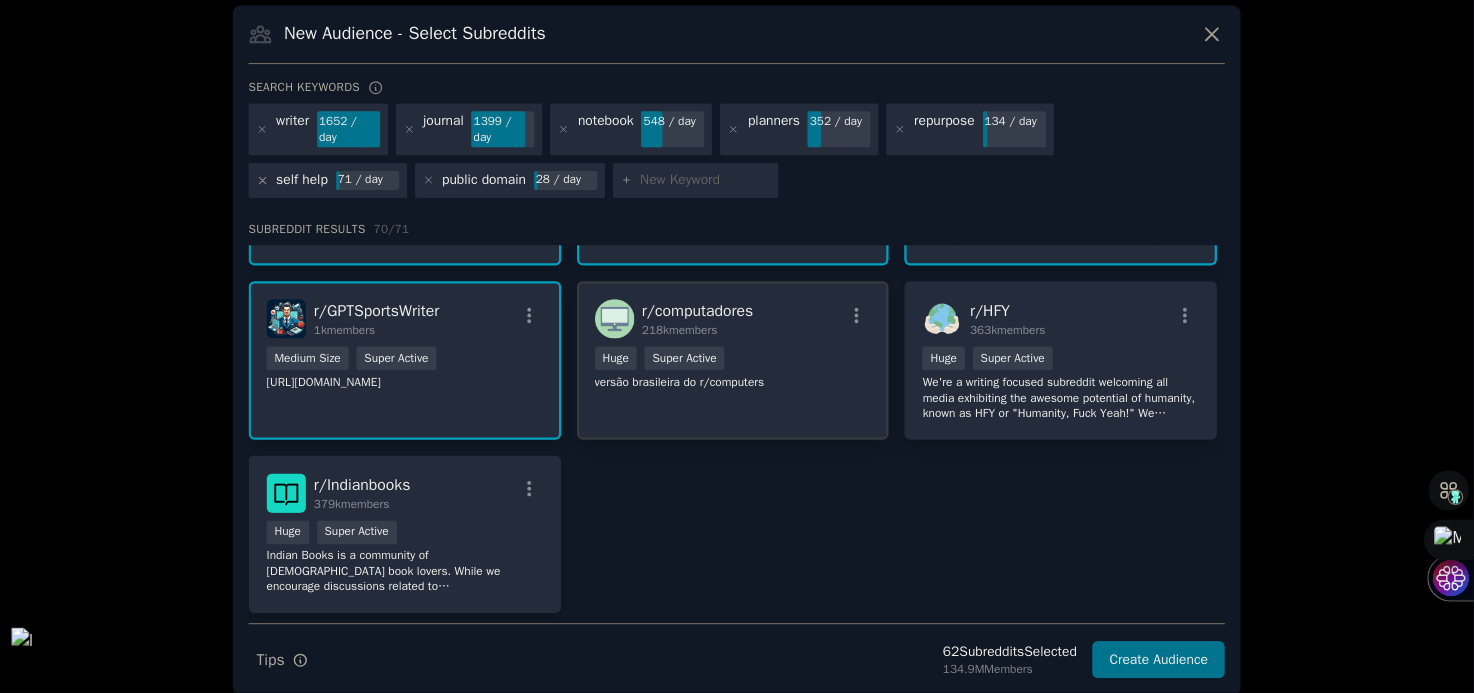 scroll, scrollTop: 3356, scrollLeft: 0, axis: vertical 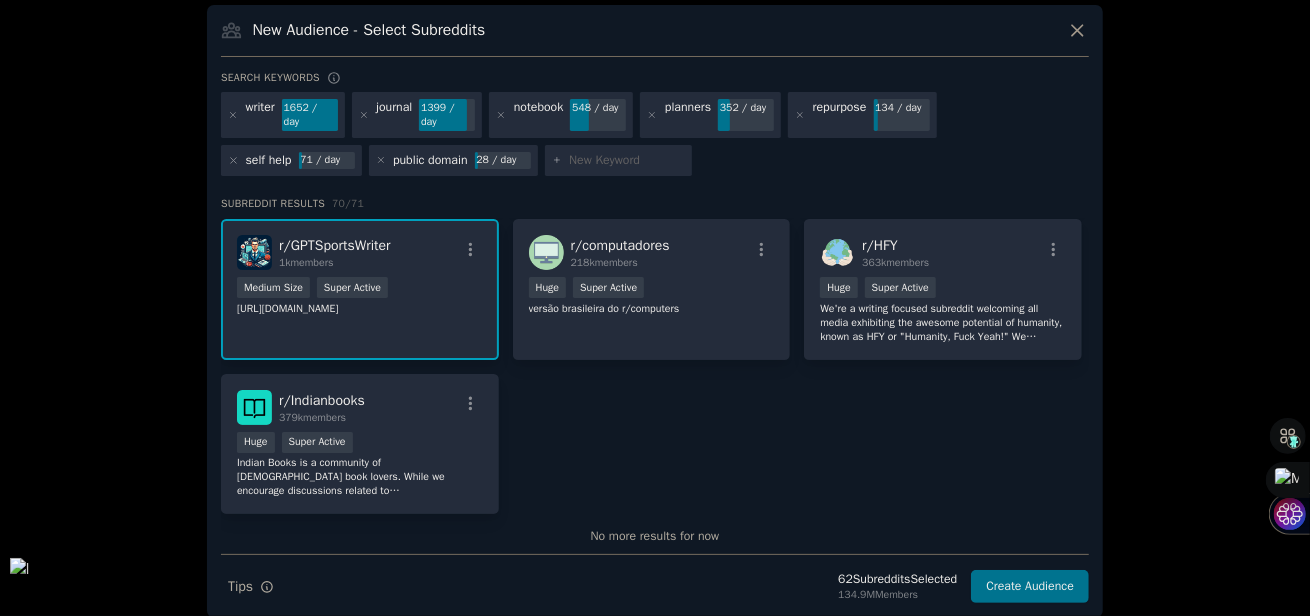 click at bounding box center [627, 161] 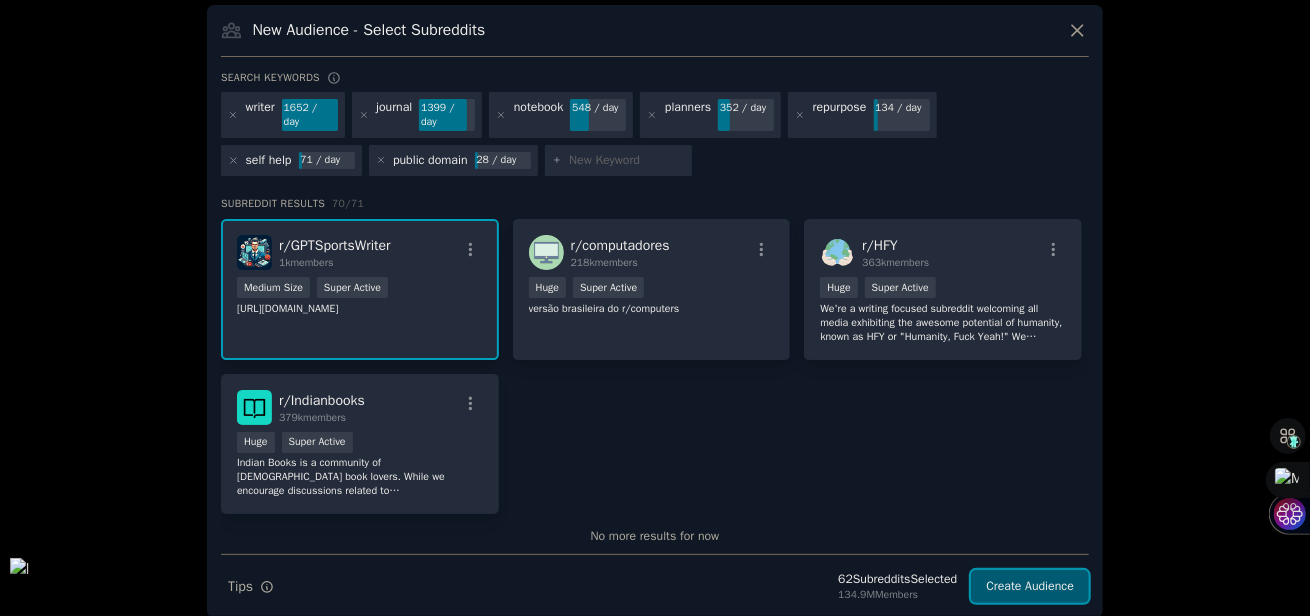 click on "Create Audience" at bounding box center (1030, 587) 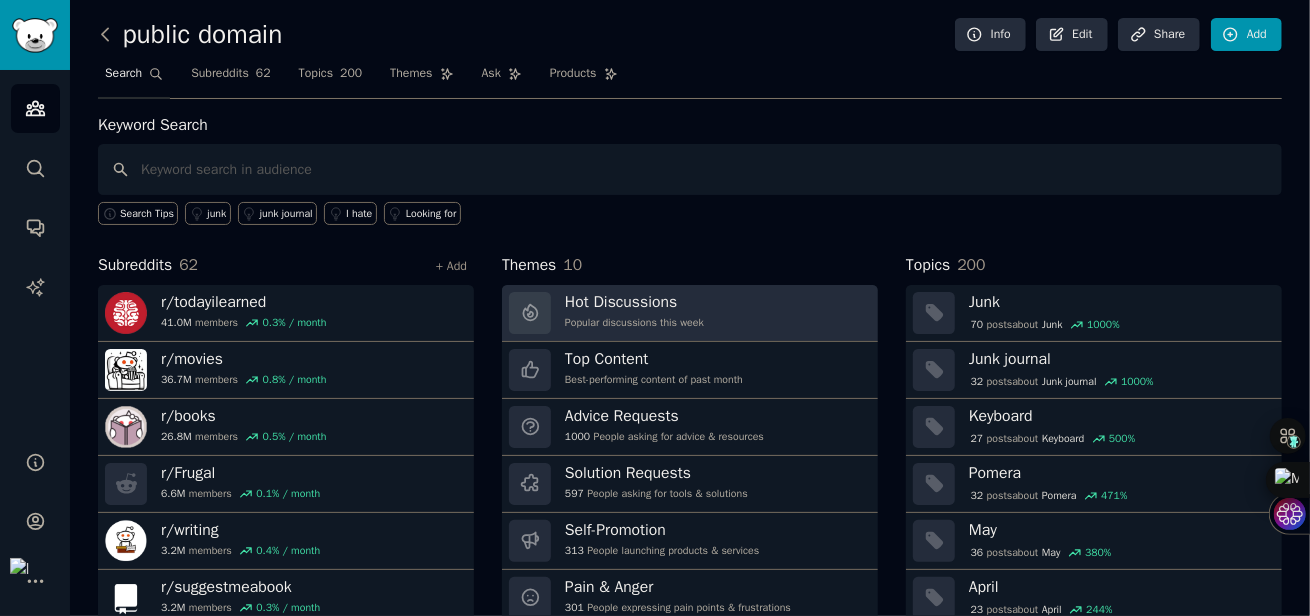 click on "Hot Discussions Popular discussions this week" at bounding box center [690, 313] 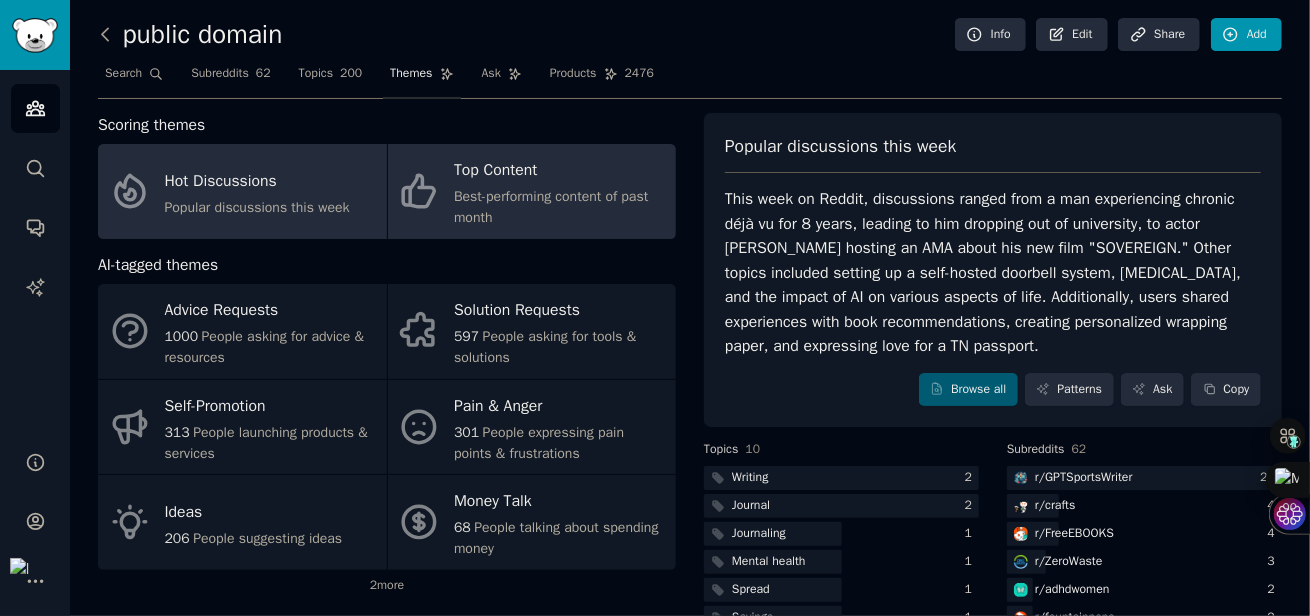 click on "Best-performing content of past month" at bounding box center (560, 207) 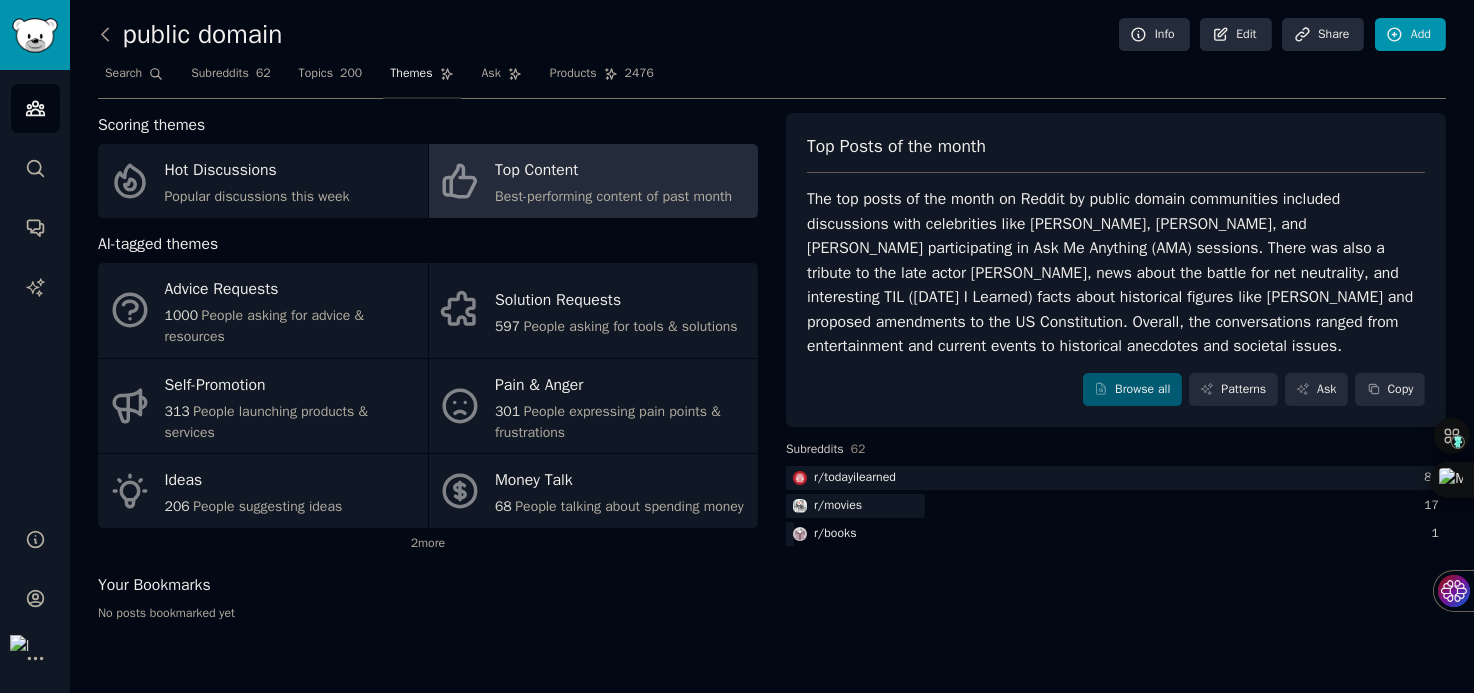 drag, startPoint x: 1212, startPoint y: 8, endPoint x: 889, endPoint y: 110, distance: 338.7226 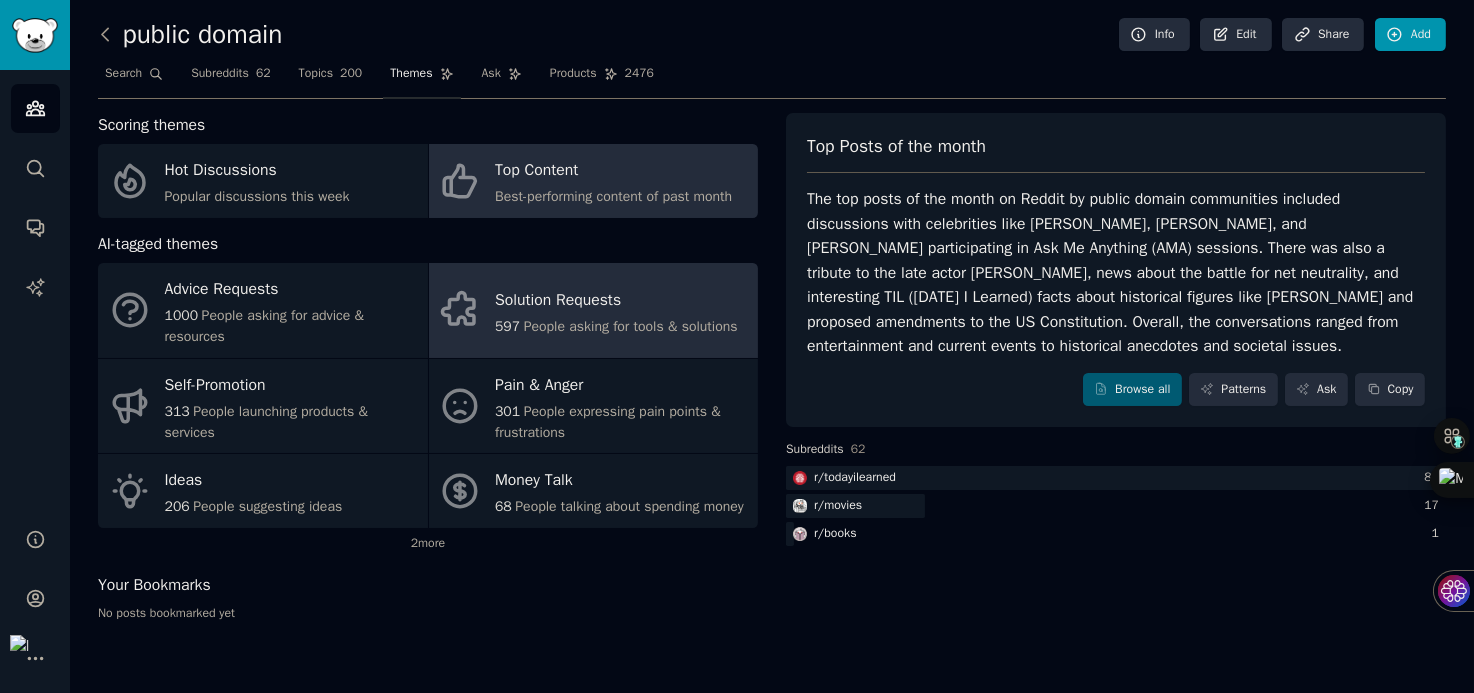 click on "People asking for tools & solutions" at bounding box center [631, 326] 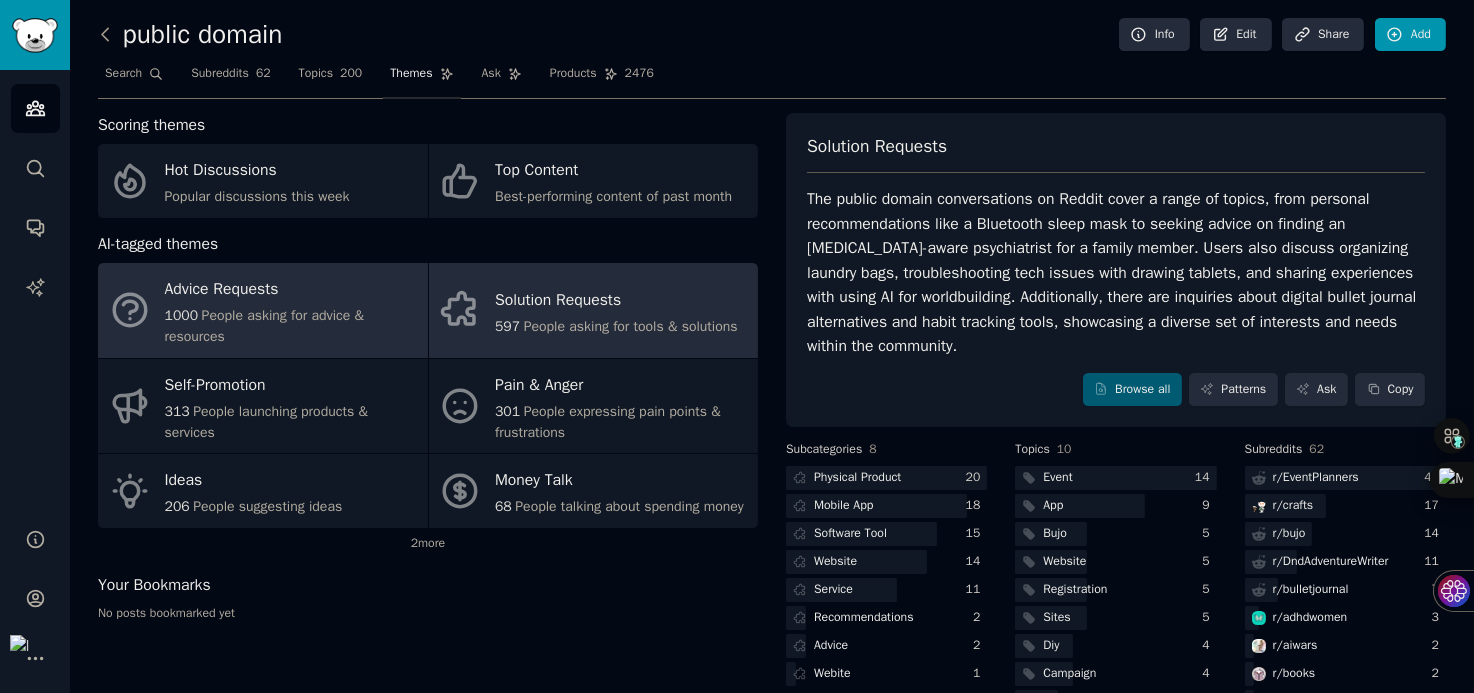 click on "People asking for advice & resources" at bounding box center [265, 326] 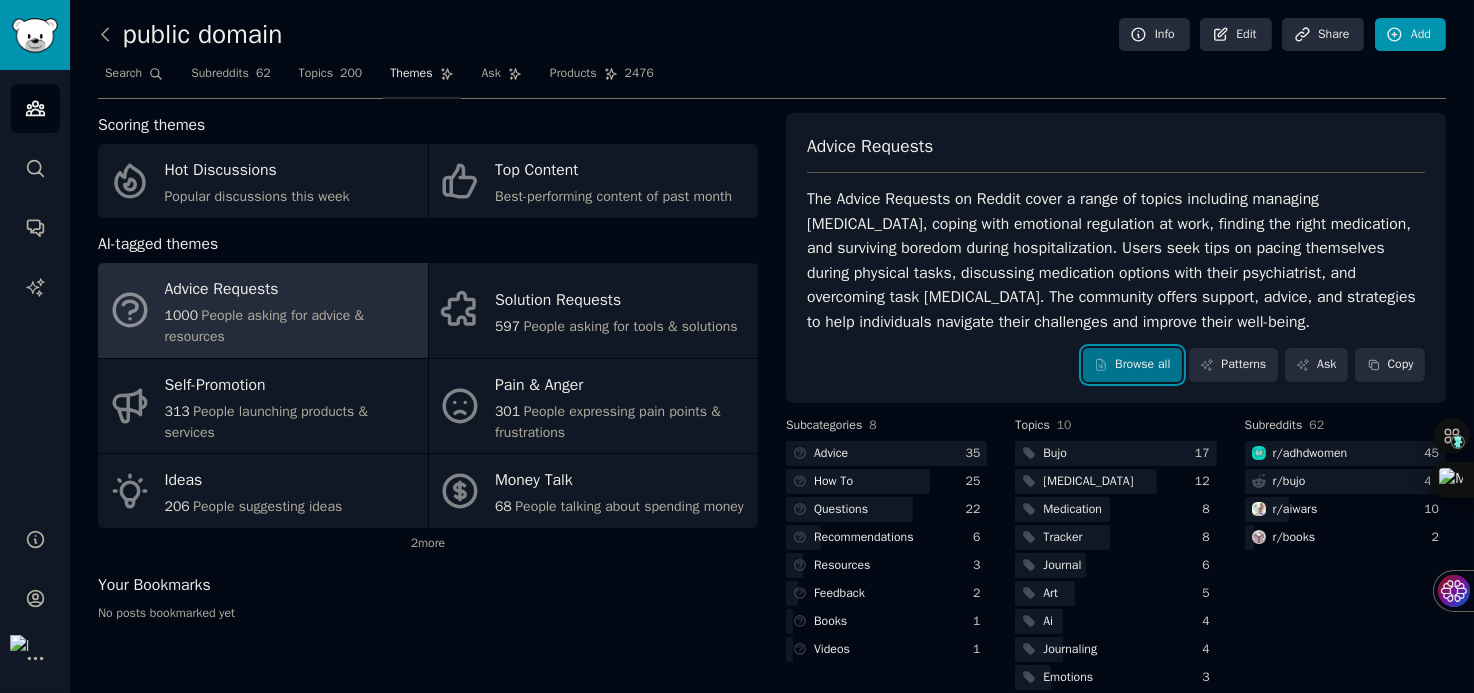 click on "Browse all" at bounding box center (1132, 365) 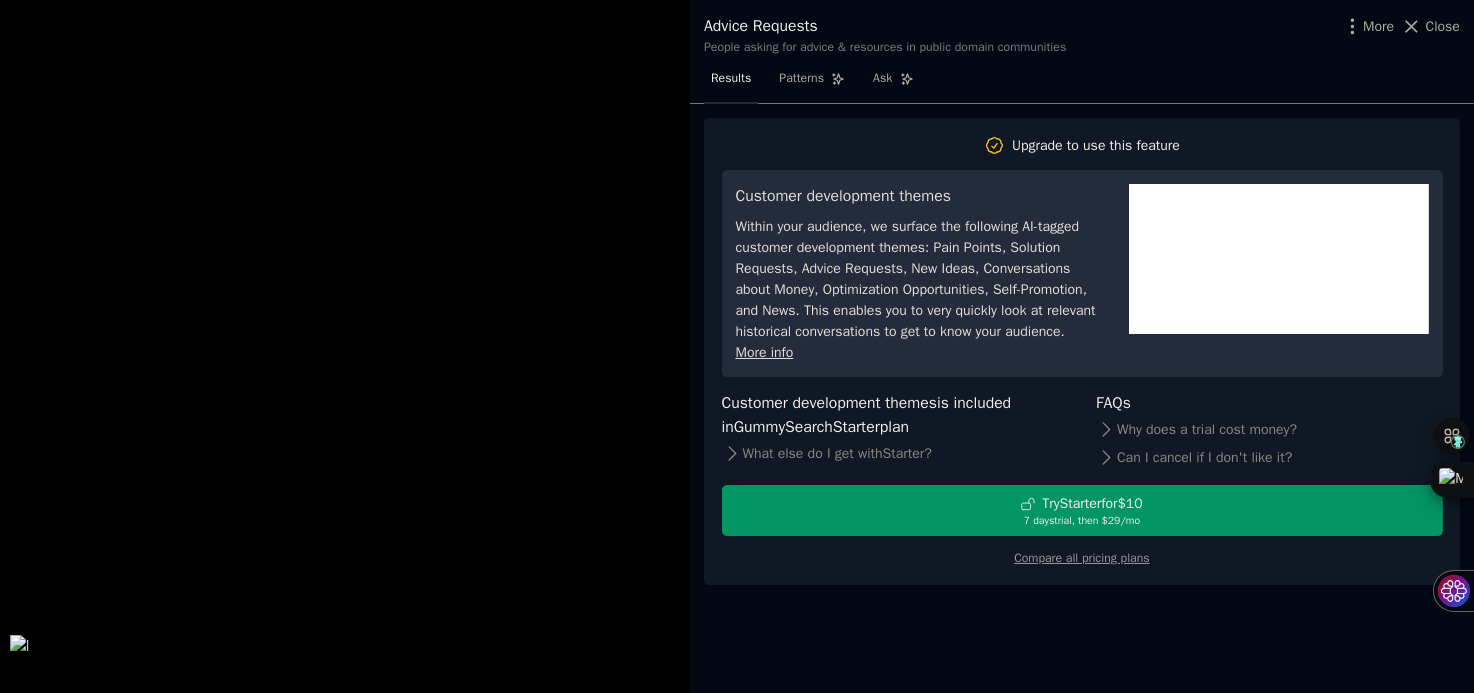 click at bounding box center (737, 346) 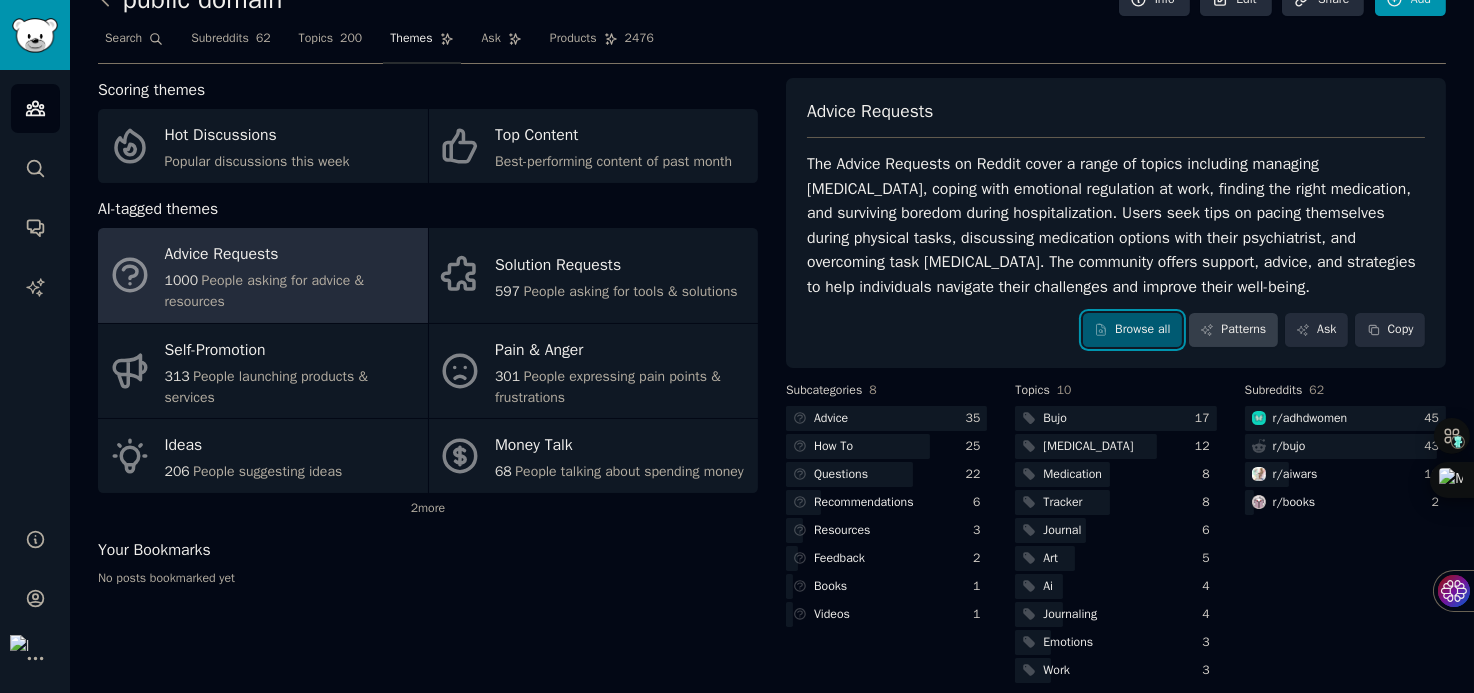 scroll, scrollTop: 53, scrollLeft: 0, axis: vertical 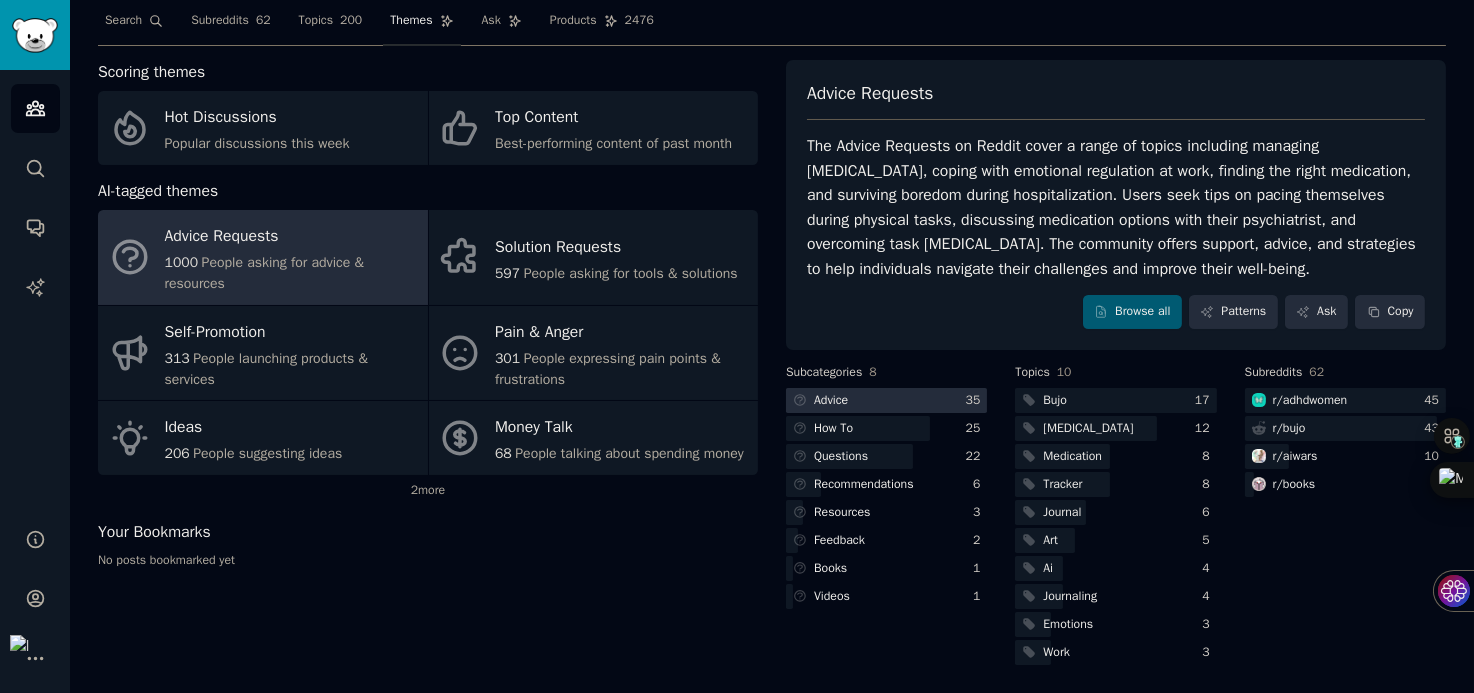 click at bounding box center [886, 400] 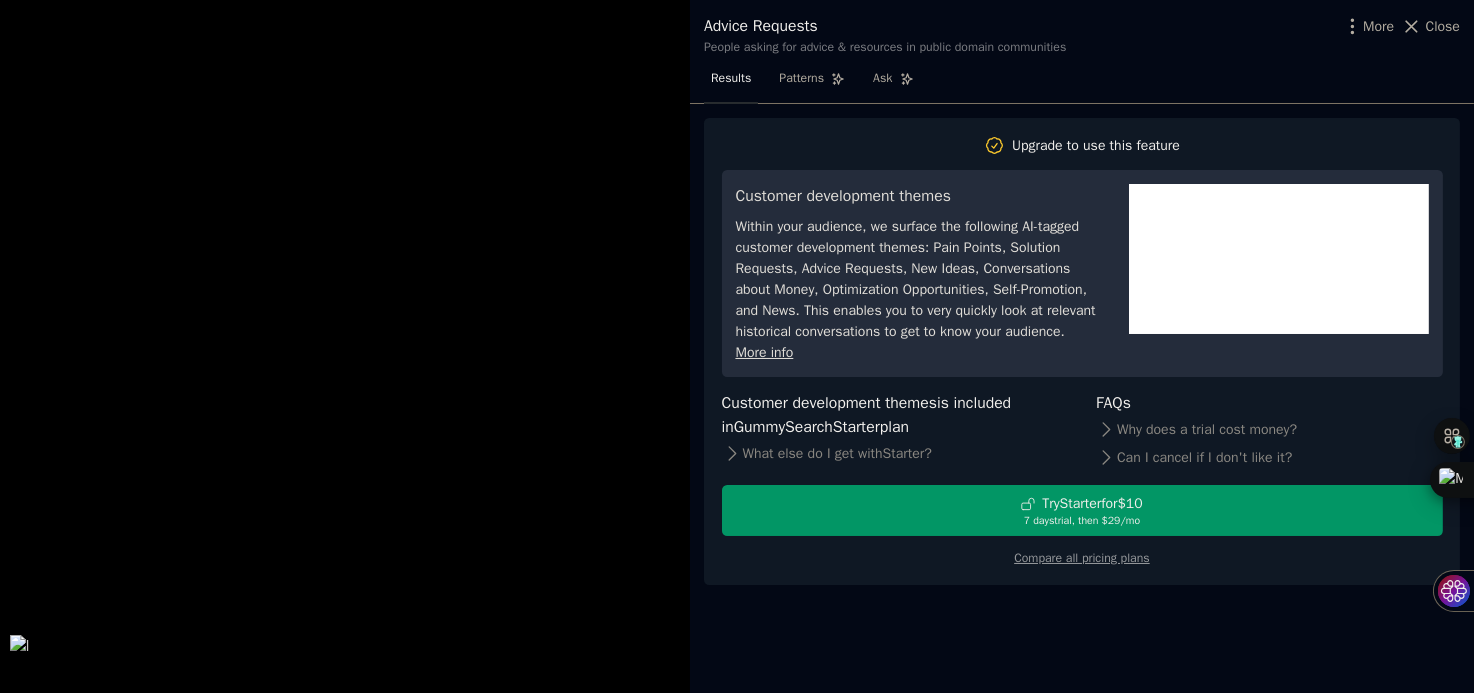 click at bounding box center [737, 346] 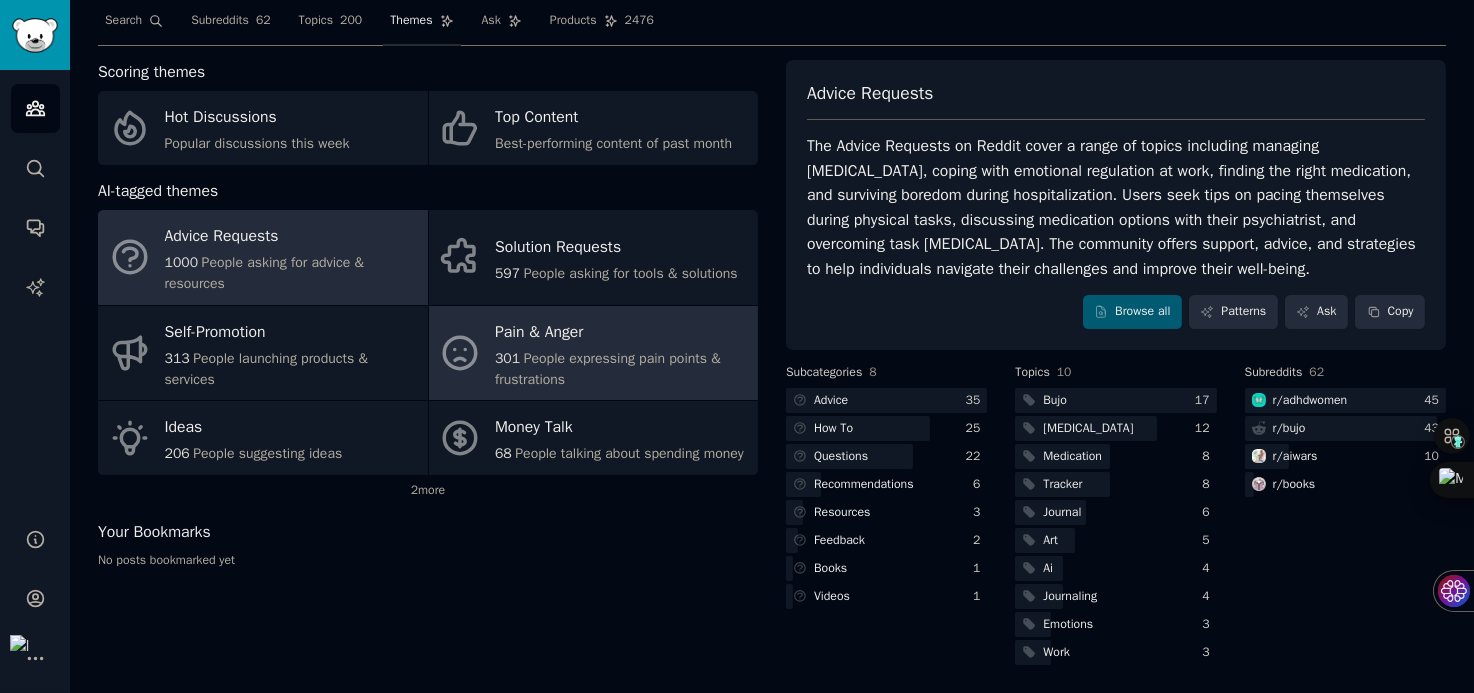 click on "People expressing pain points & frustrations" at bounding box center (608, 369) 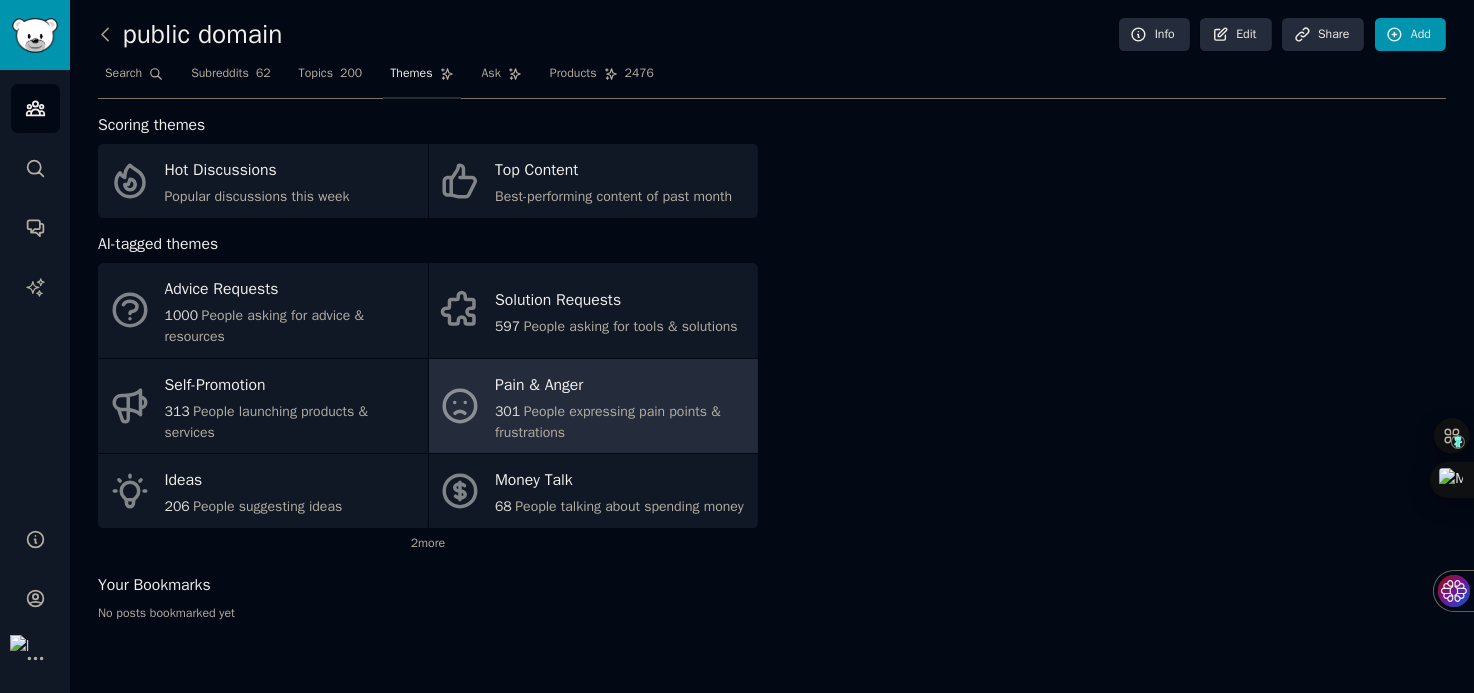 scroll, scrollTop: 0, scrollLeft: 0, axis: both 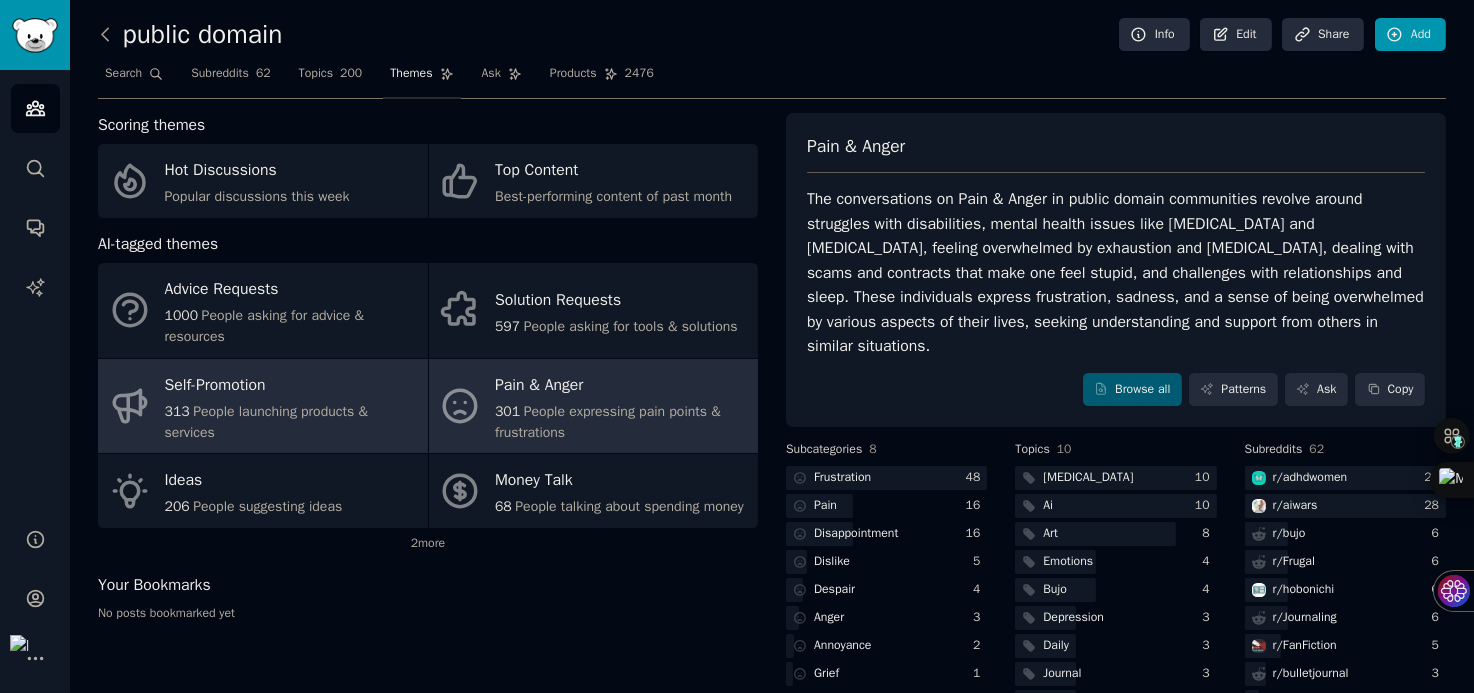 click on "Self-Promotion" at bounding box center [291, 385] 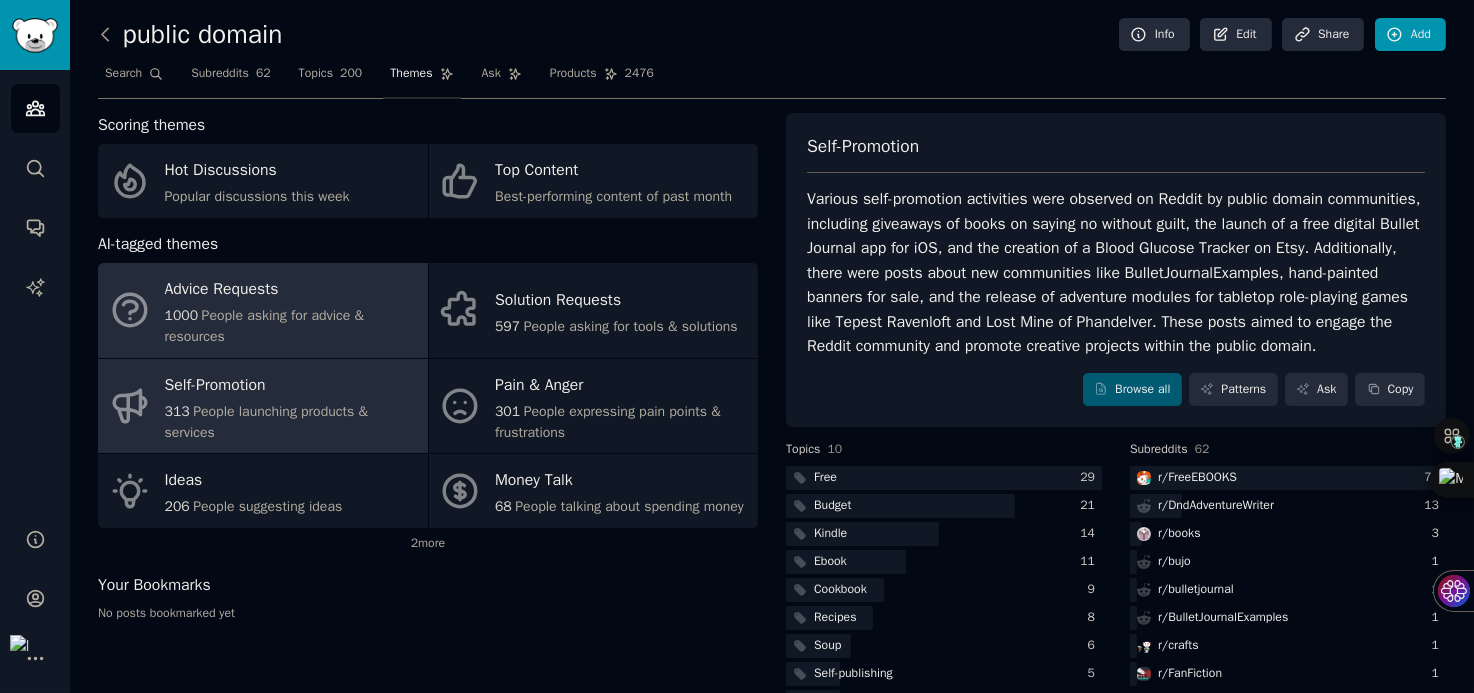 click on "Advice Requests" at bounding box center [291, 290] 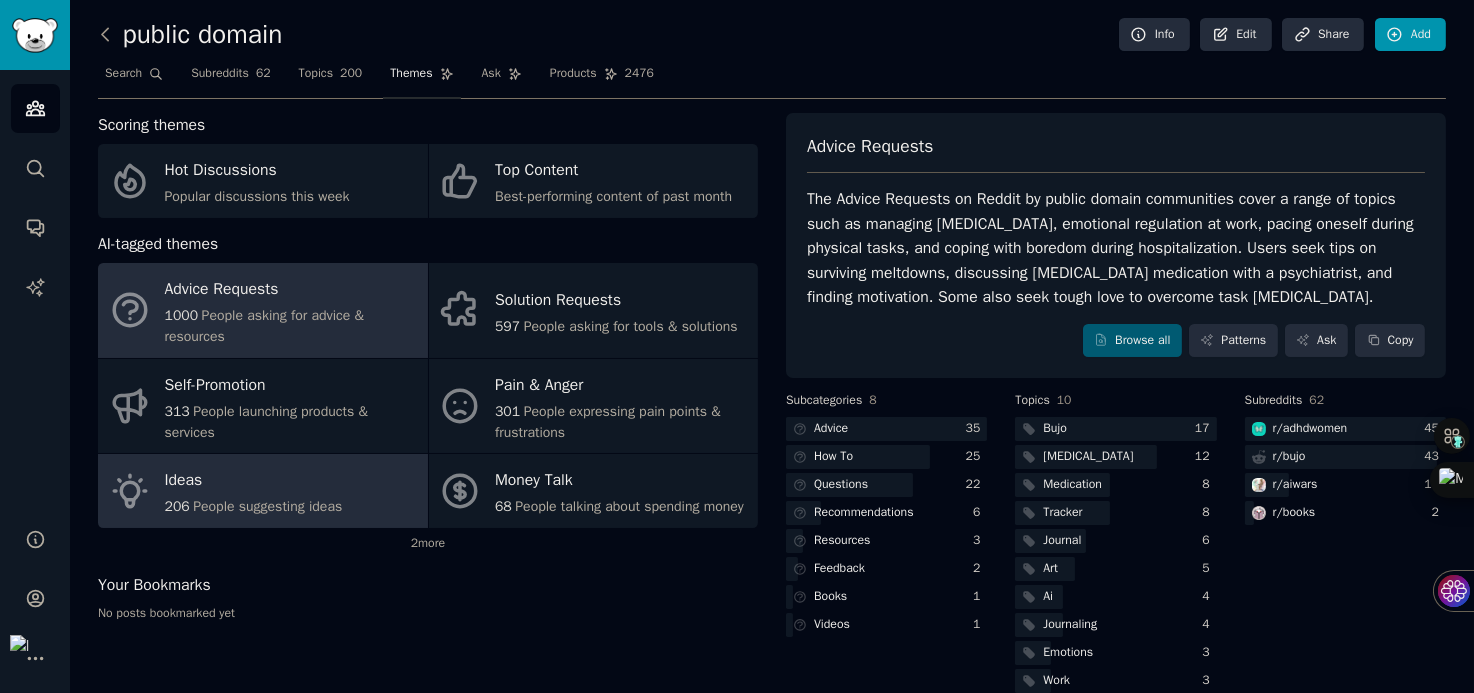 click on "Ideas" at bounding box center (254, 481) 